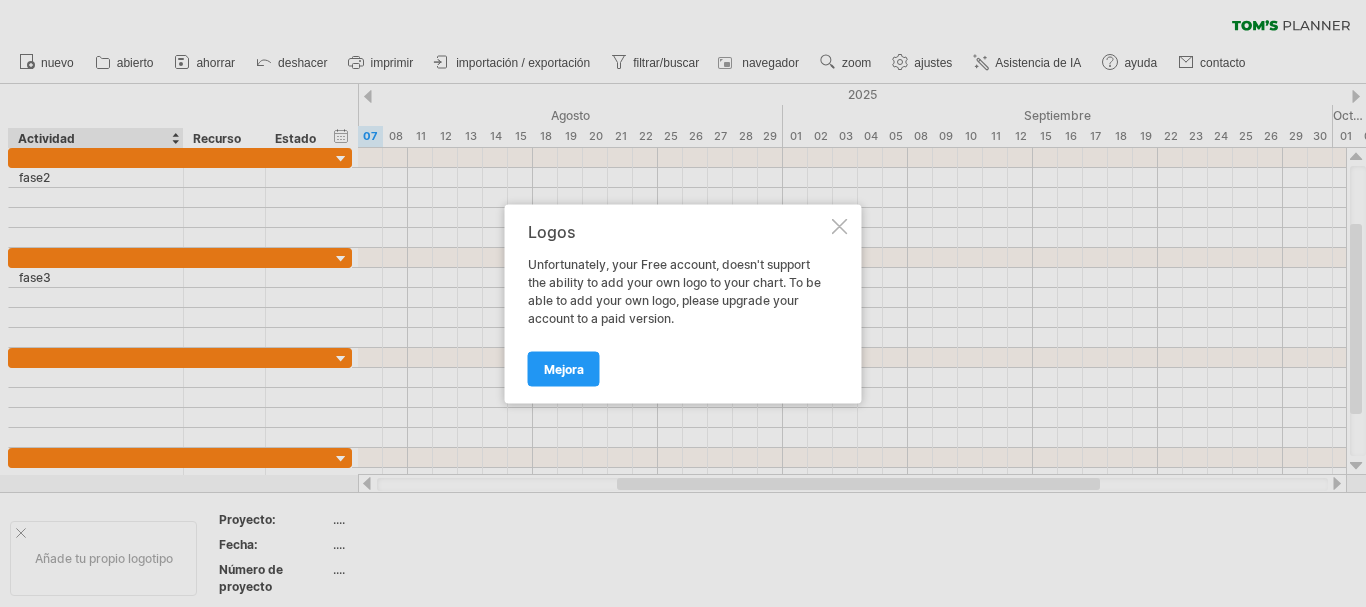 click on "Mejora" at bounding box center (564, 368) 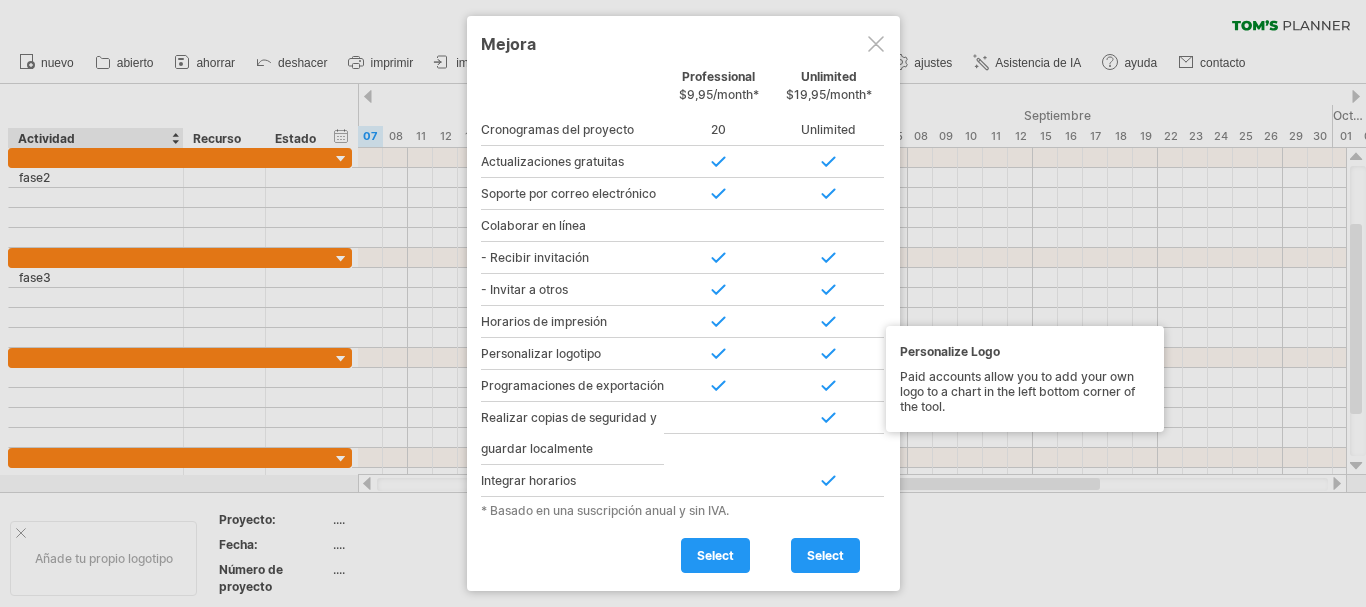 scroll, scrollTop: 0, scrollLeft: 0, axis: both 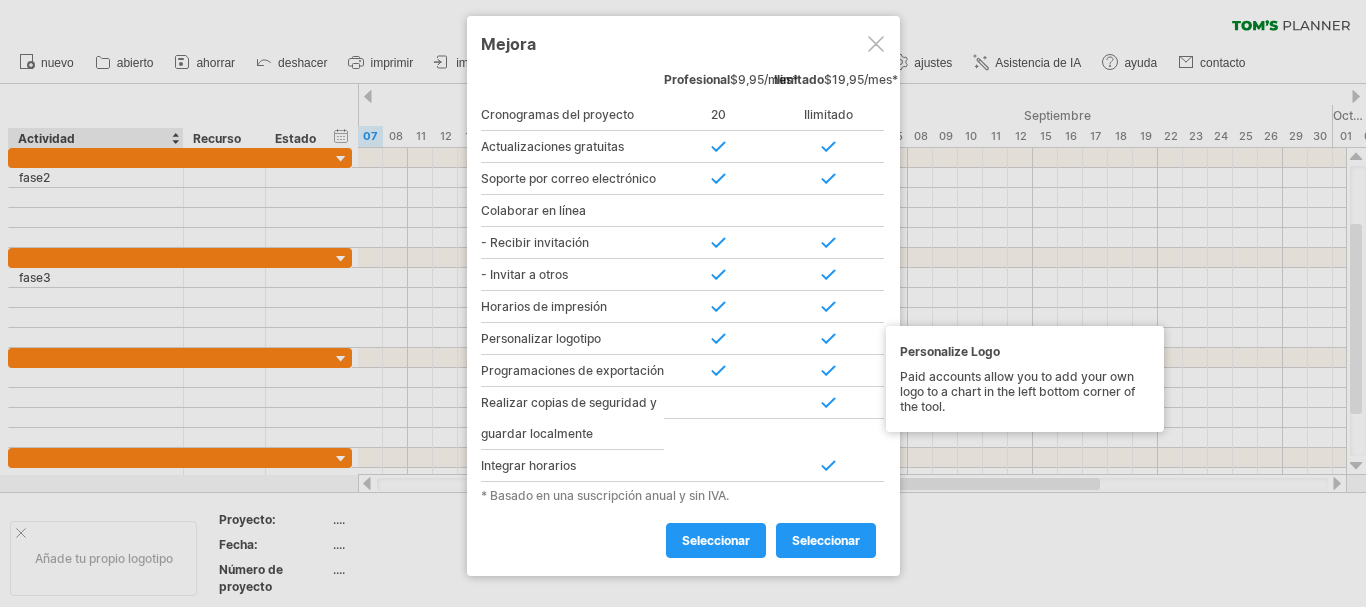 click at bounding box center [719, 211] 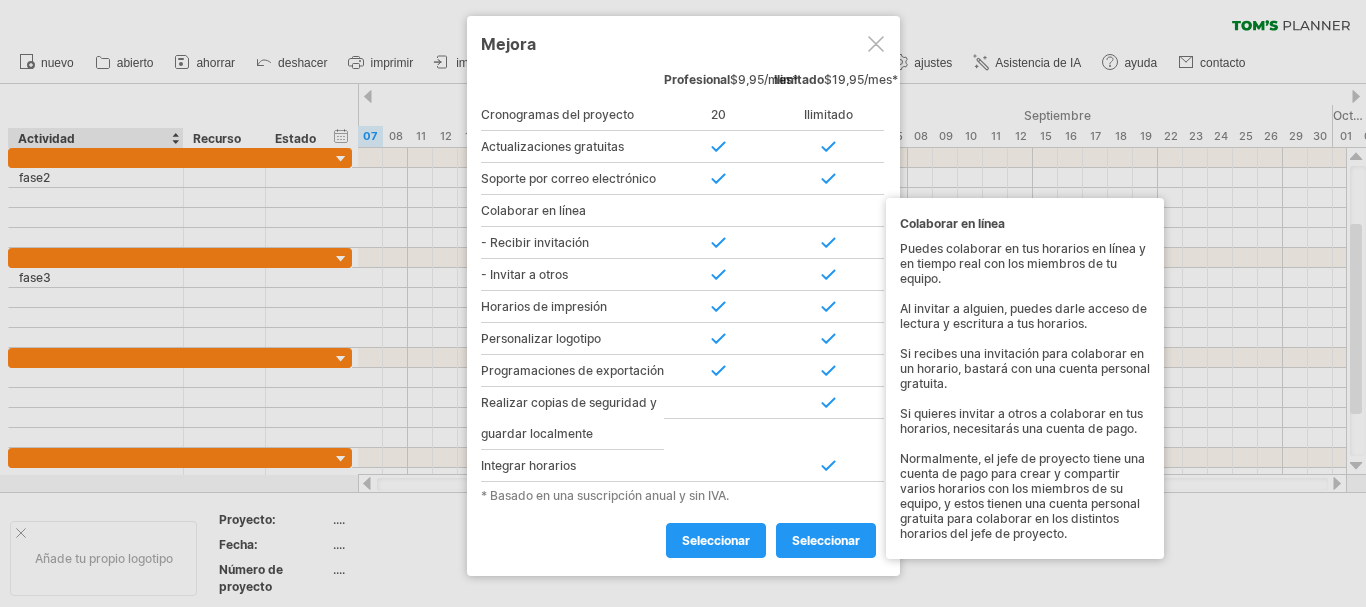 click at bounding box center [719, 211] 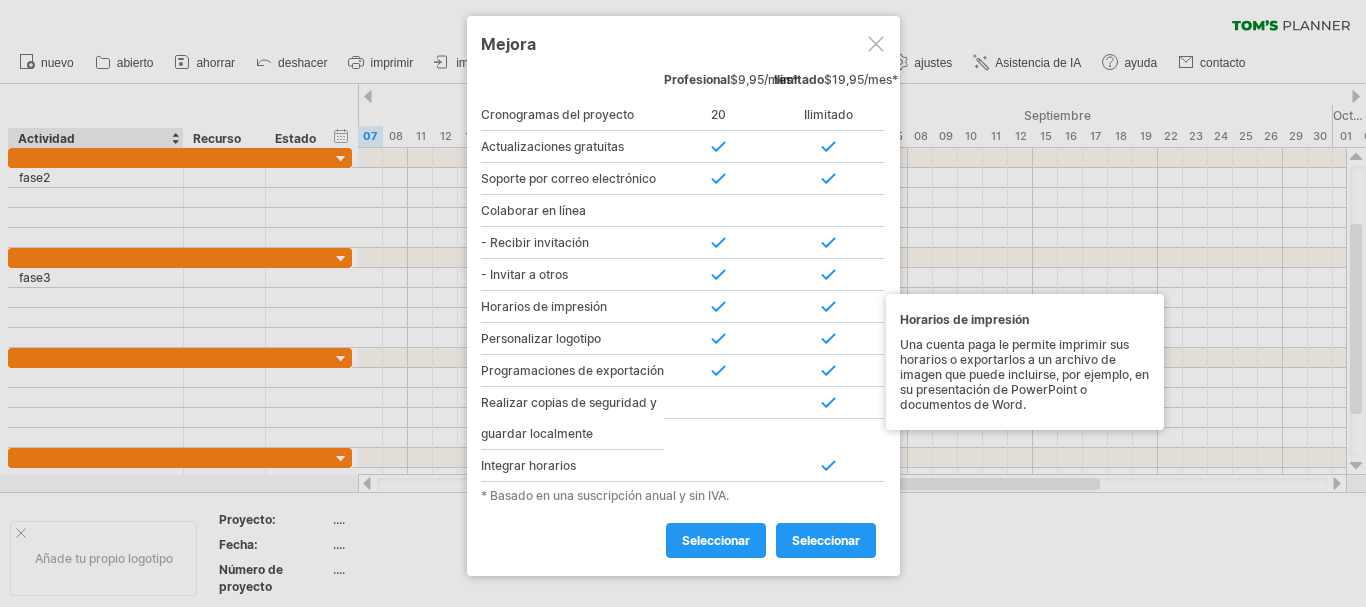 click on "- Invitar a otros" at bounding box center (572, 275) 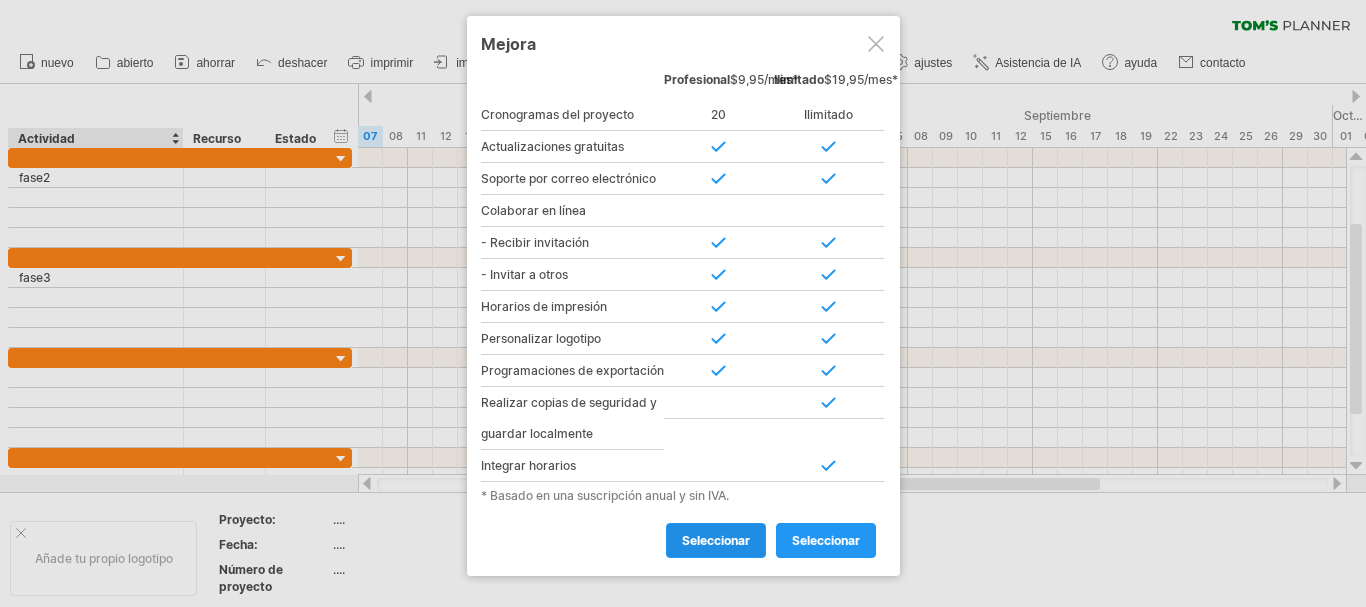 click on "seleccionar" at bounding box center [716, 540] 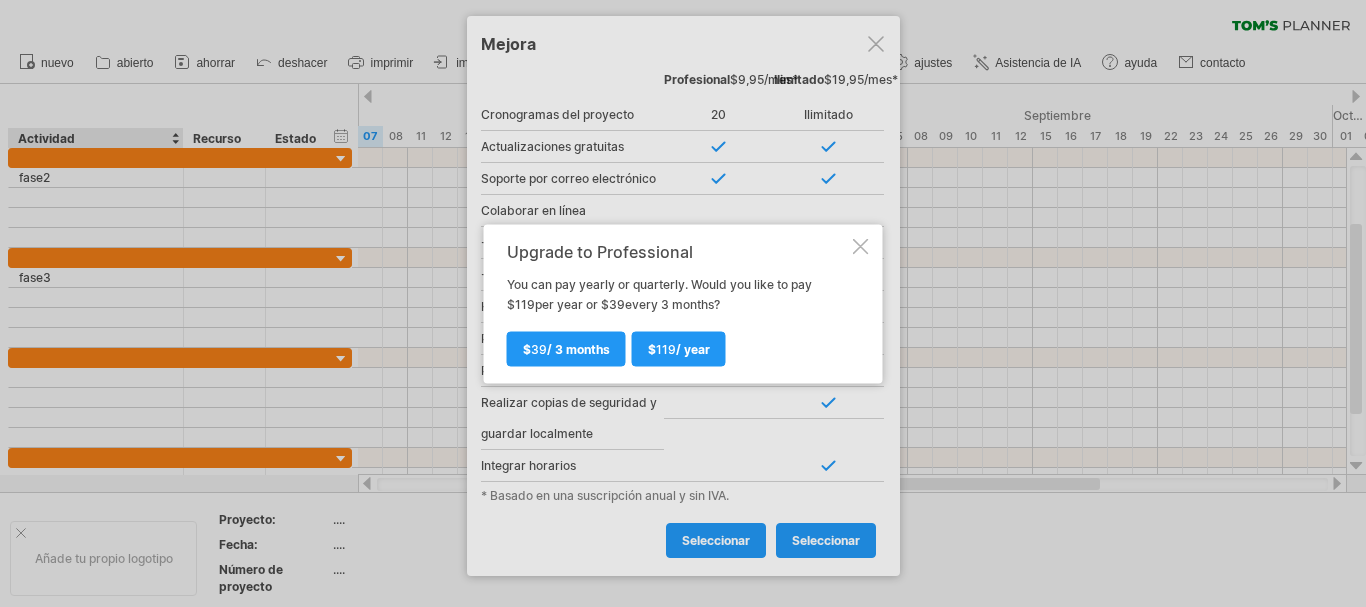 click at bounding box center (683, 303) 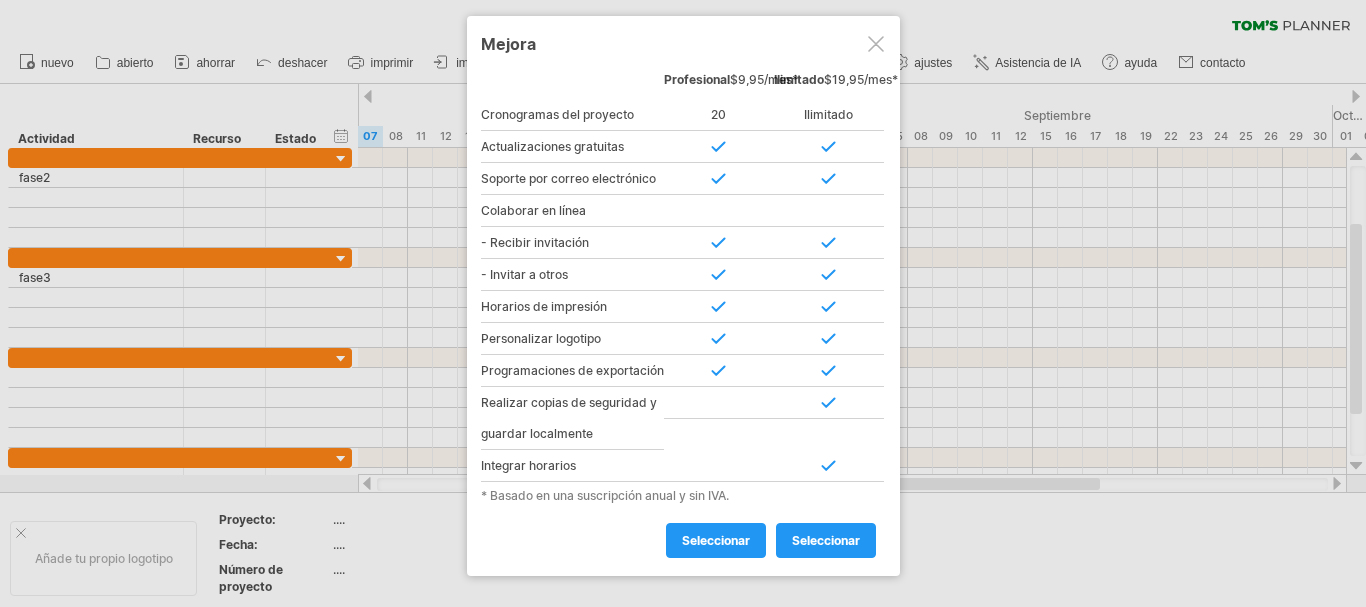 click at bounding box center (876, 44) 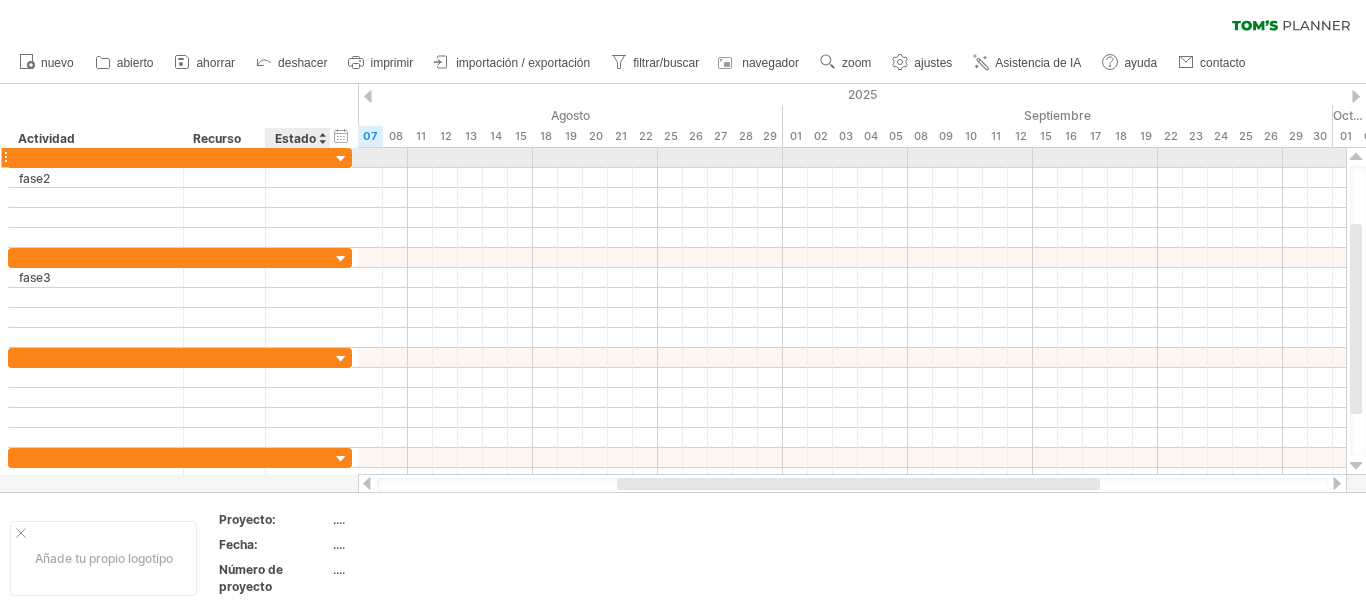 click at bounding box center [341, 159] 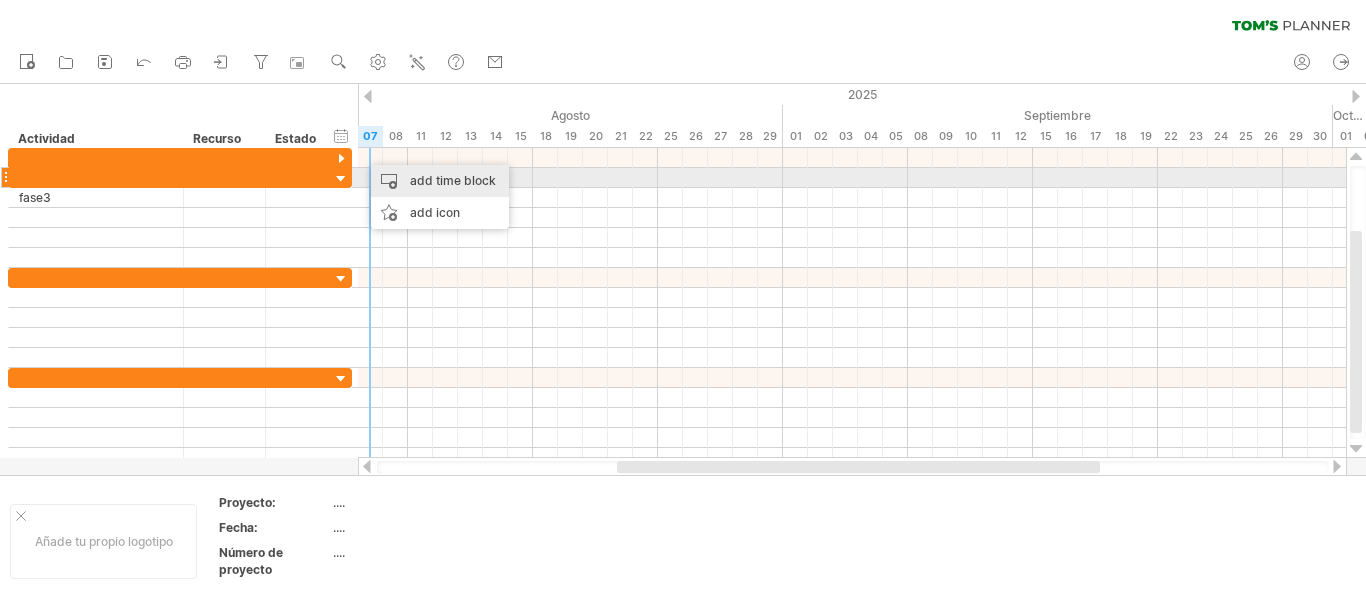 click on "add time block" at bounding box center (440, 181) 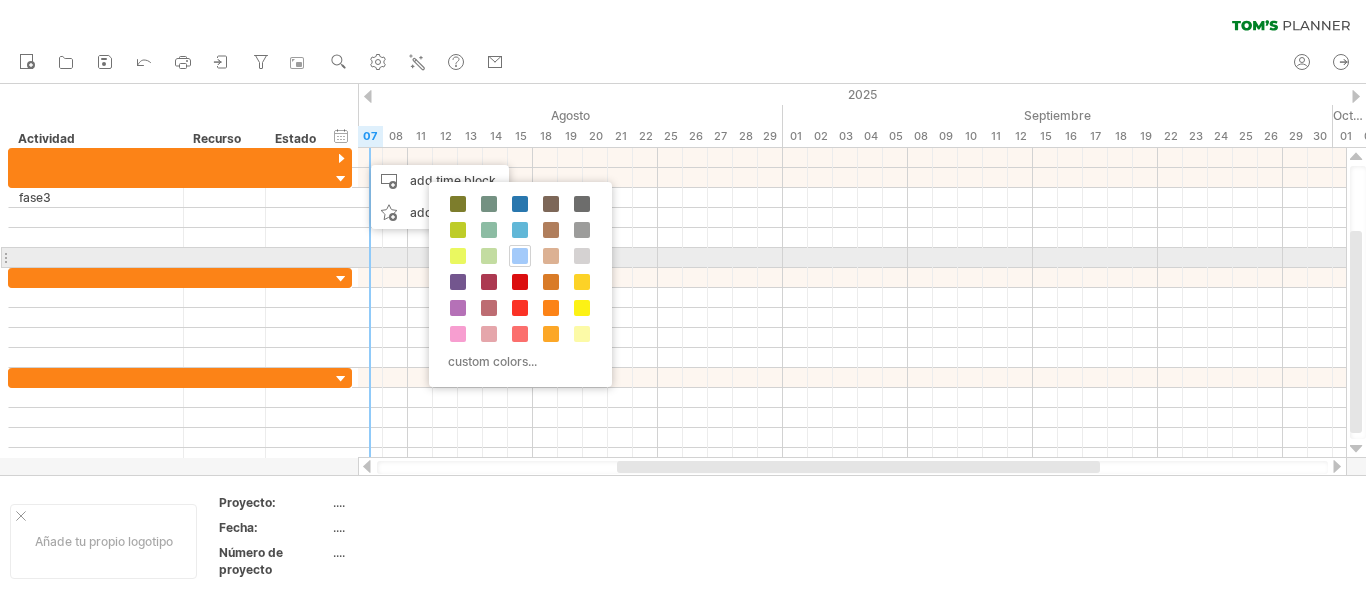 click at bounding box center [520, 256] 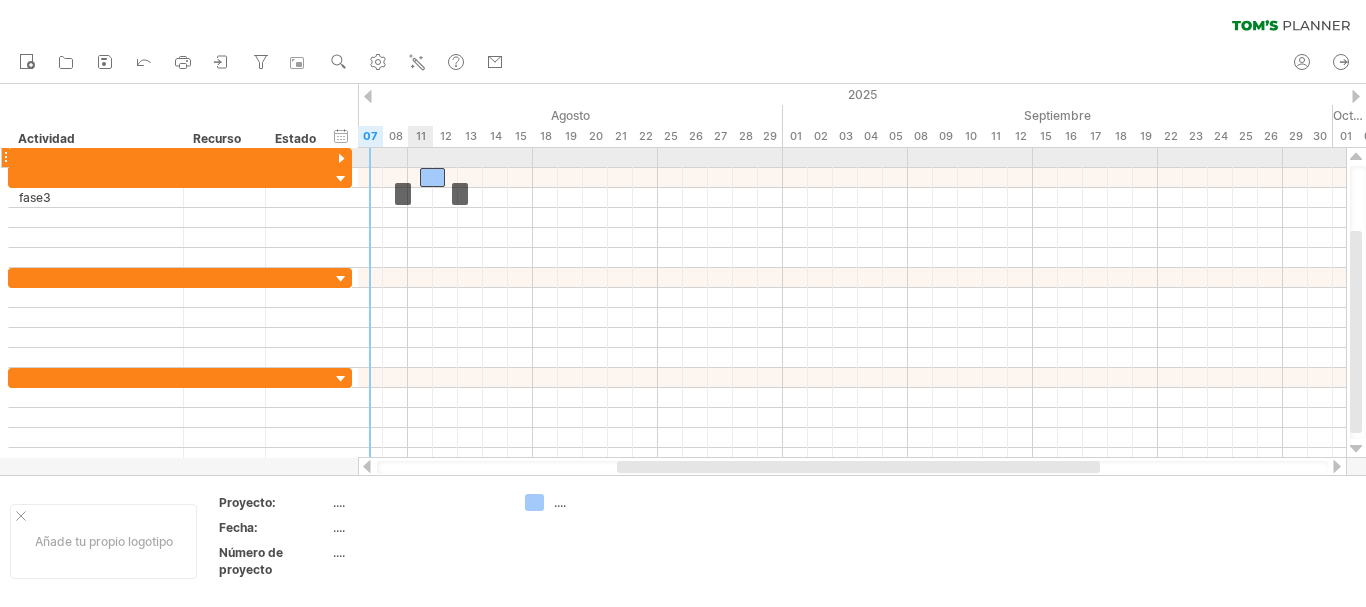 drag, startPoint x: 378, startPoint y: 149, endPoint x: 442, endPoint y: 164, distance: 65.734314 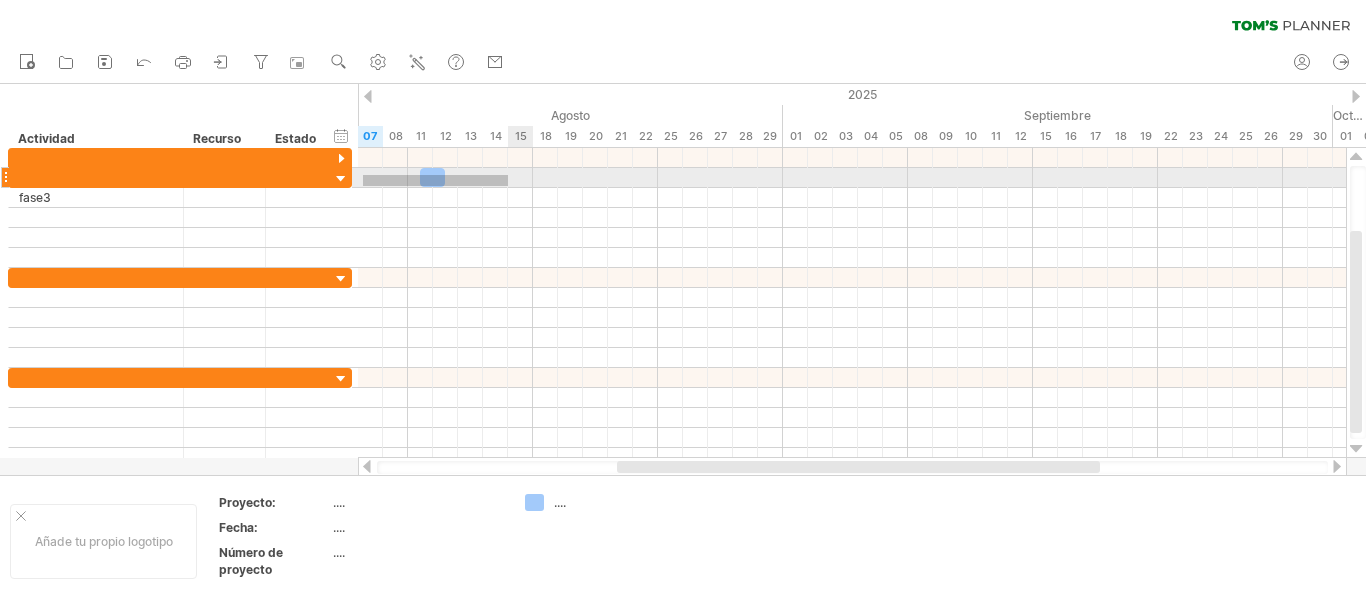 drag, startPoint x: 363, startPoint y: 175, endPoint x: 508, endPoint y: 186, distance: 145.41664 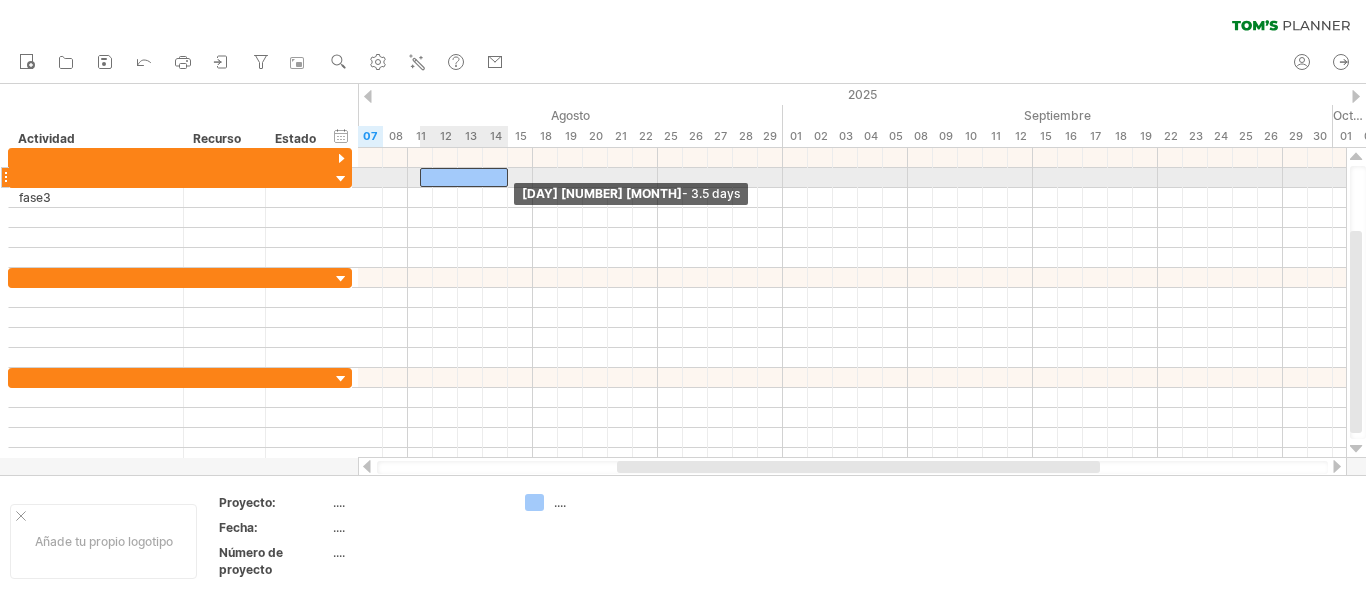 drag, startPoint x: 445, startPoint y: 178, endPoint x: 504, endPoint y: 181, distance: 59.07622 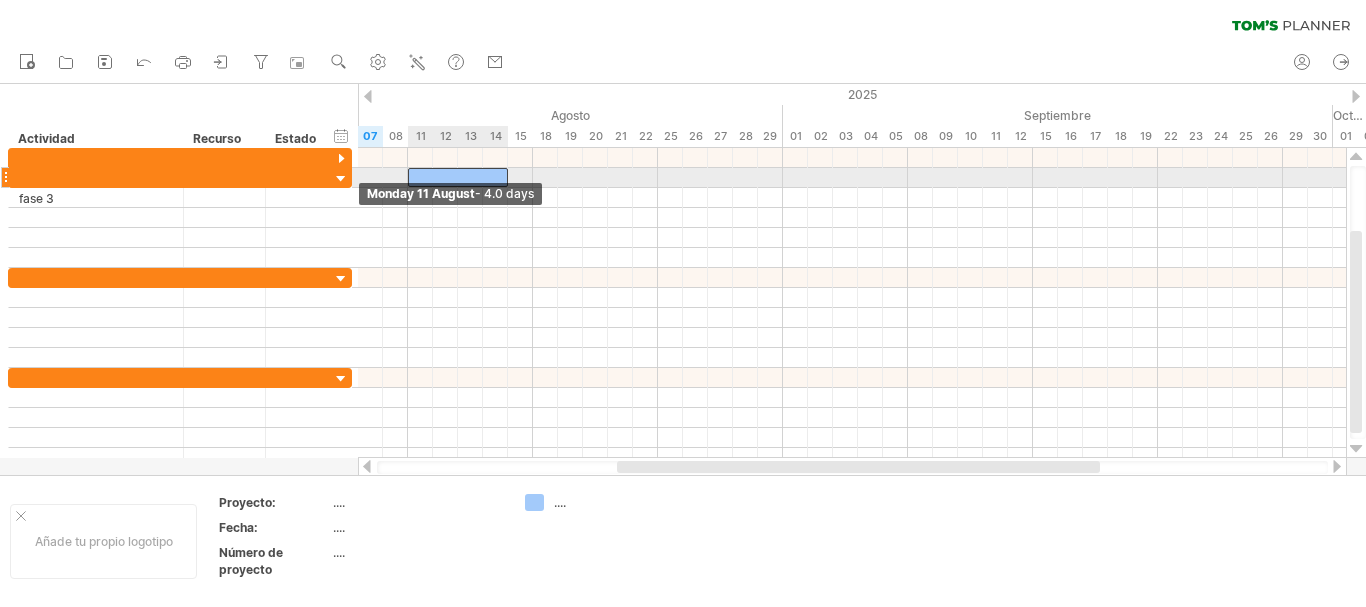 drag, startPoint x: 420, startPoint y: 182, endPoint x: 409, endPoint y: 176, distance: 12.529964 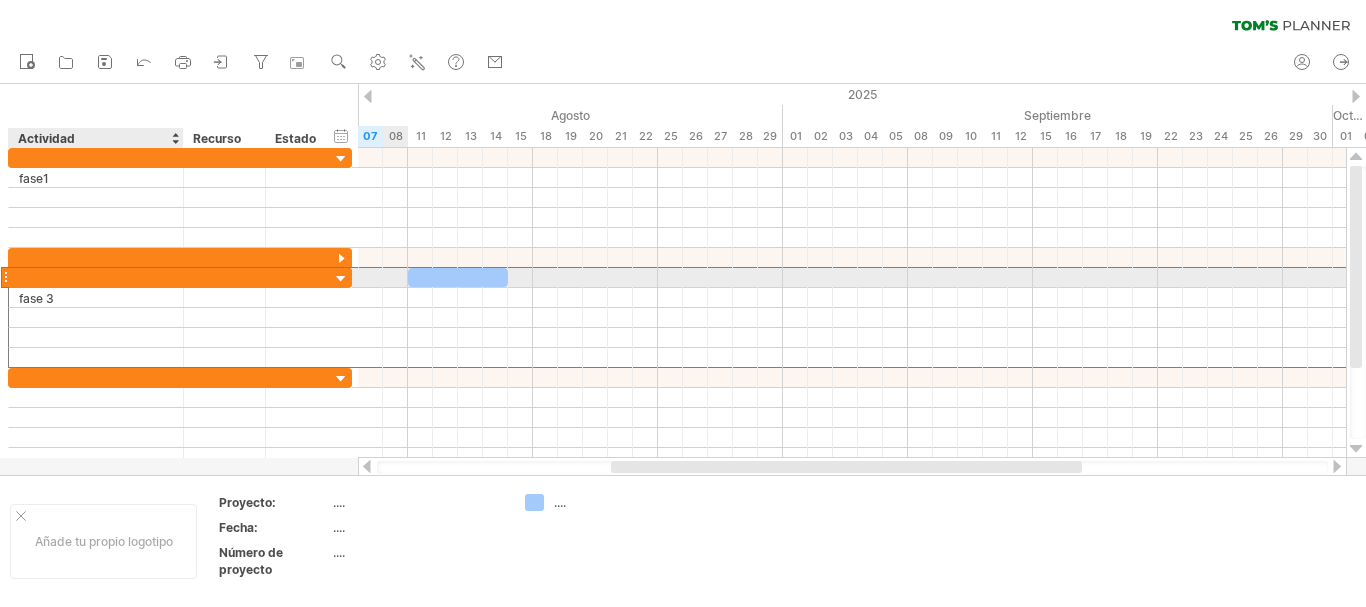 click at bounding box center (96, 277) 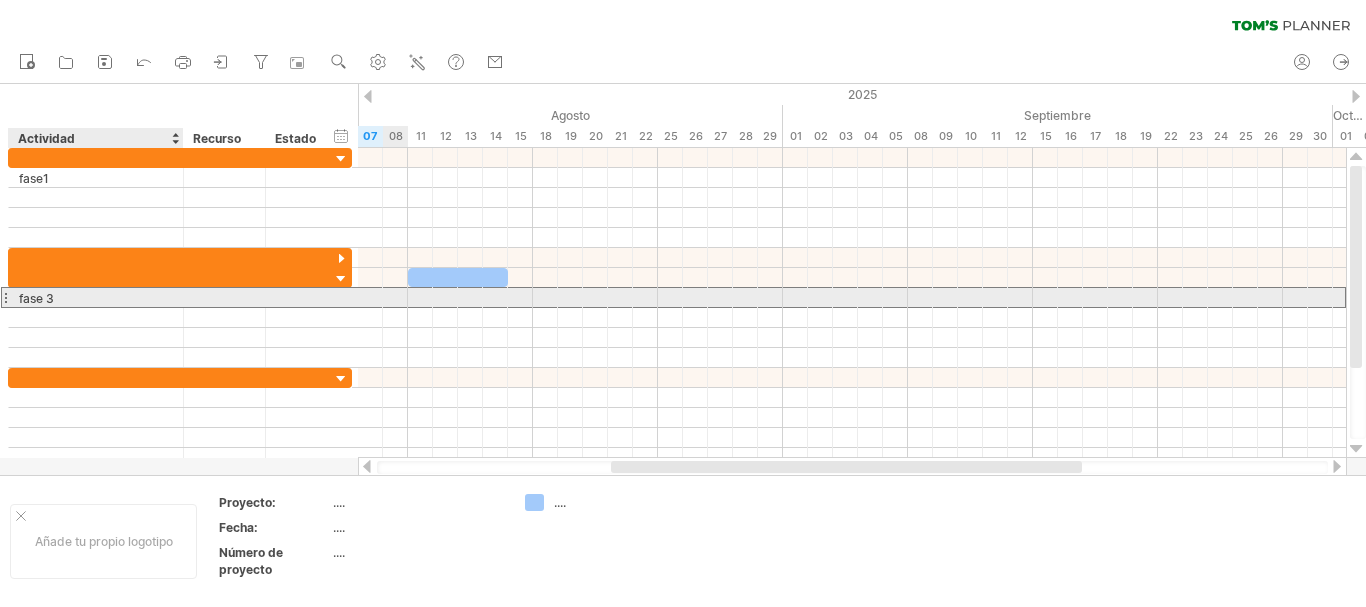 click on "fase 3" at bounding box center [96, 297] 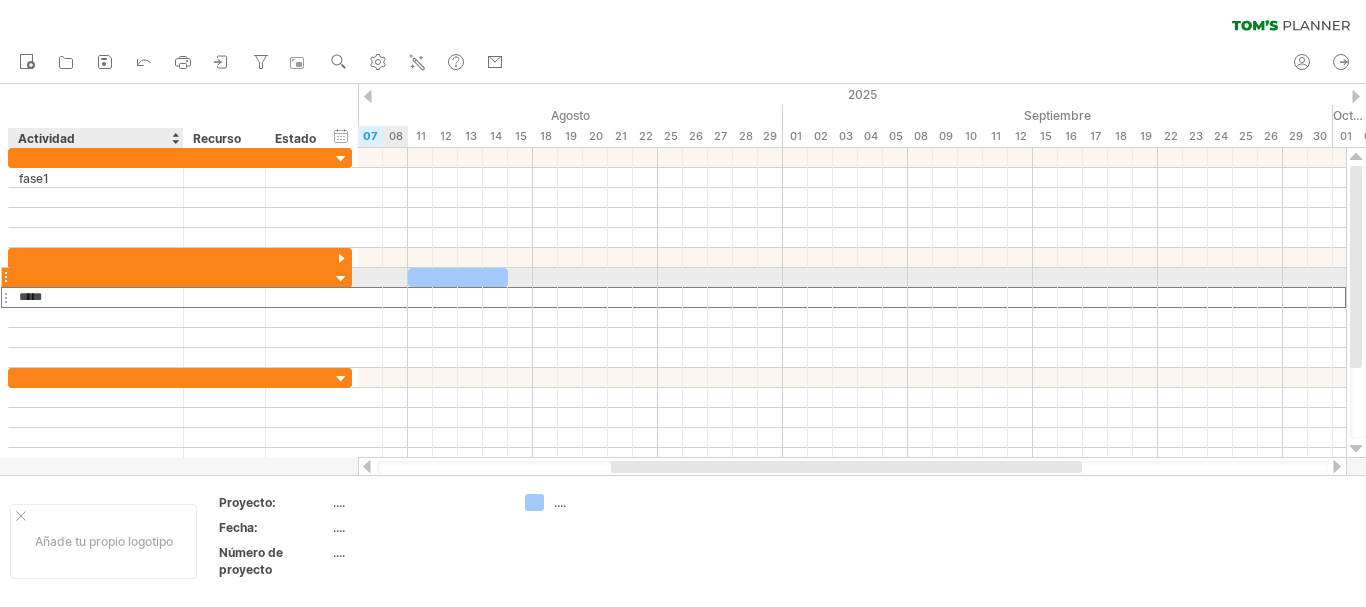 type on "******" 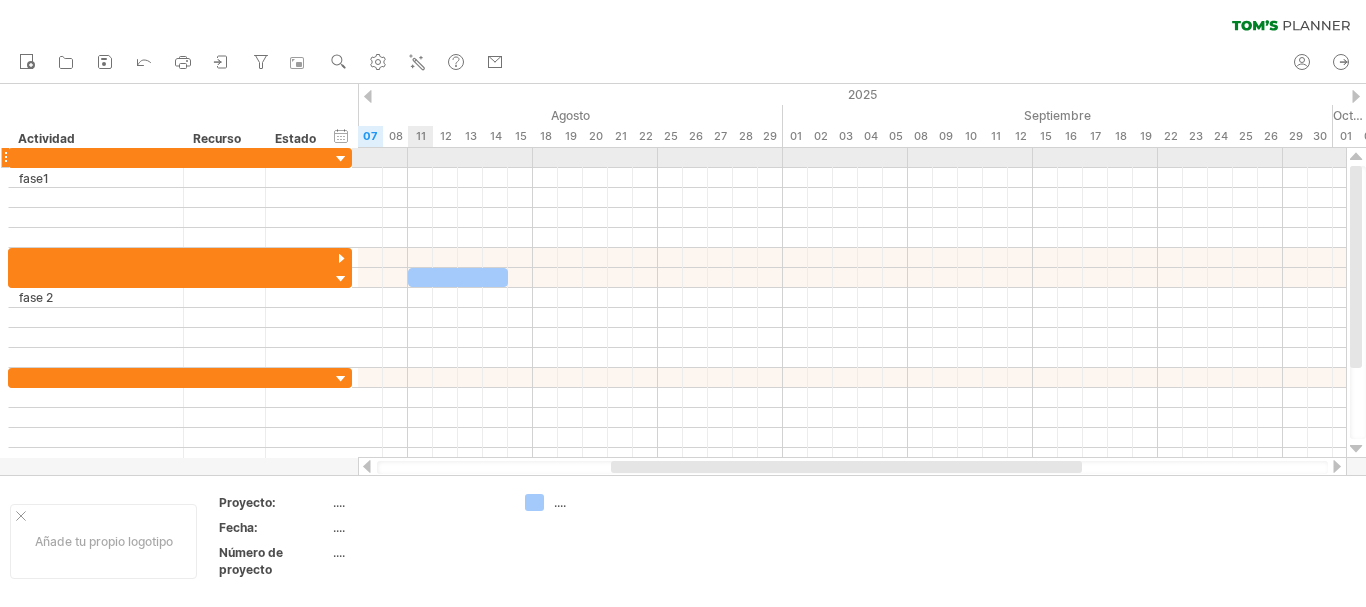 drag, startPoint x: 371, startPoint y: 155, endPoint x: 430, endPoint y: 159, distance: 59.135437 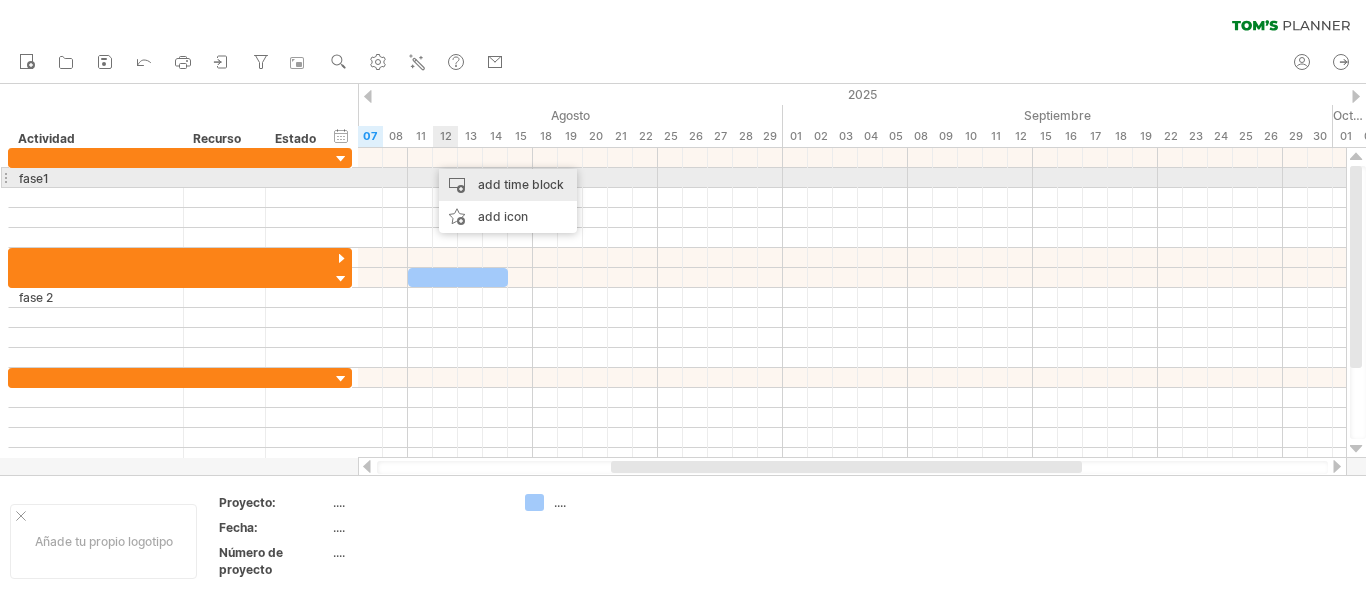 click on "add time block" at bounding box center (508, 185) 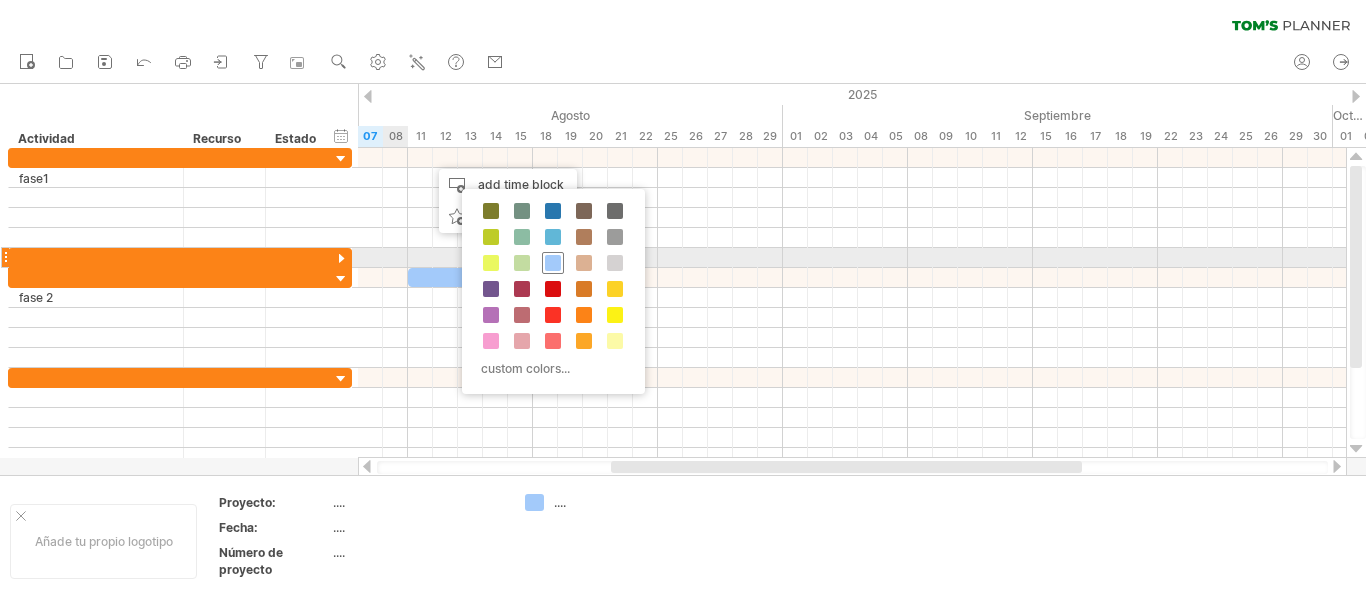 click at bounding box center (553, 263) 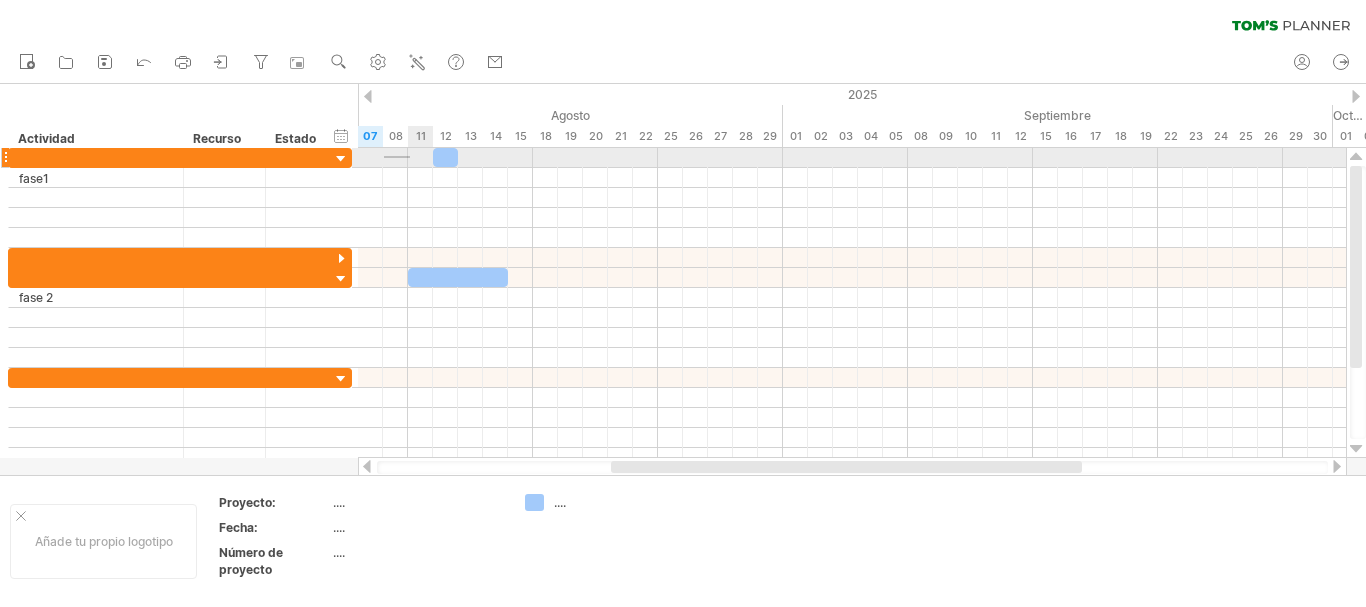 drag, startPoint x: 384, startPoint y: 156, endPoint x: 403, endPoint y: 156, distance: 19 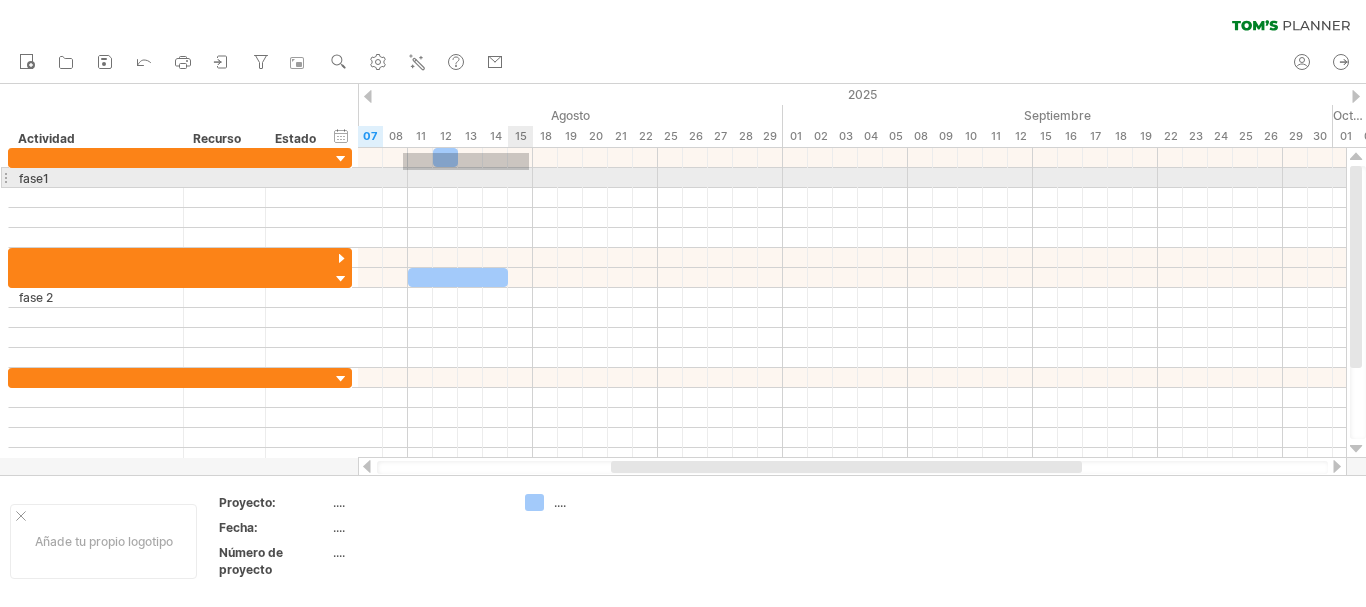 drag, startPoint x: 403, startPoint y: 153, endPoint x: 531, endPoint y: 163, distance: 128.39003 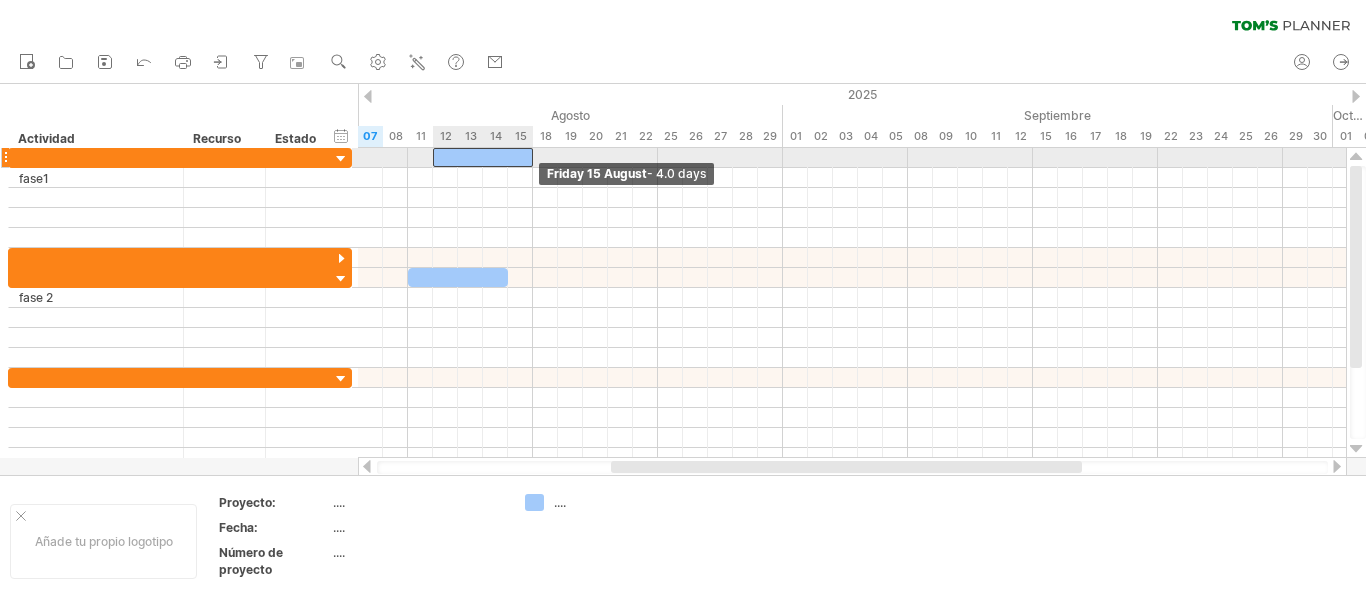drag, startPoint x: 457, startPoint y: 152, endPoint x: 531, endPoint y: 161, distance: 74.54529 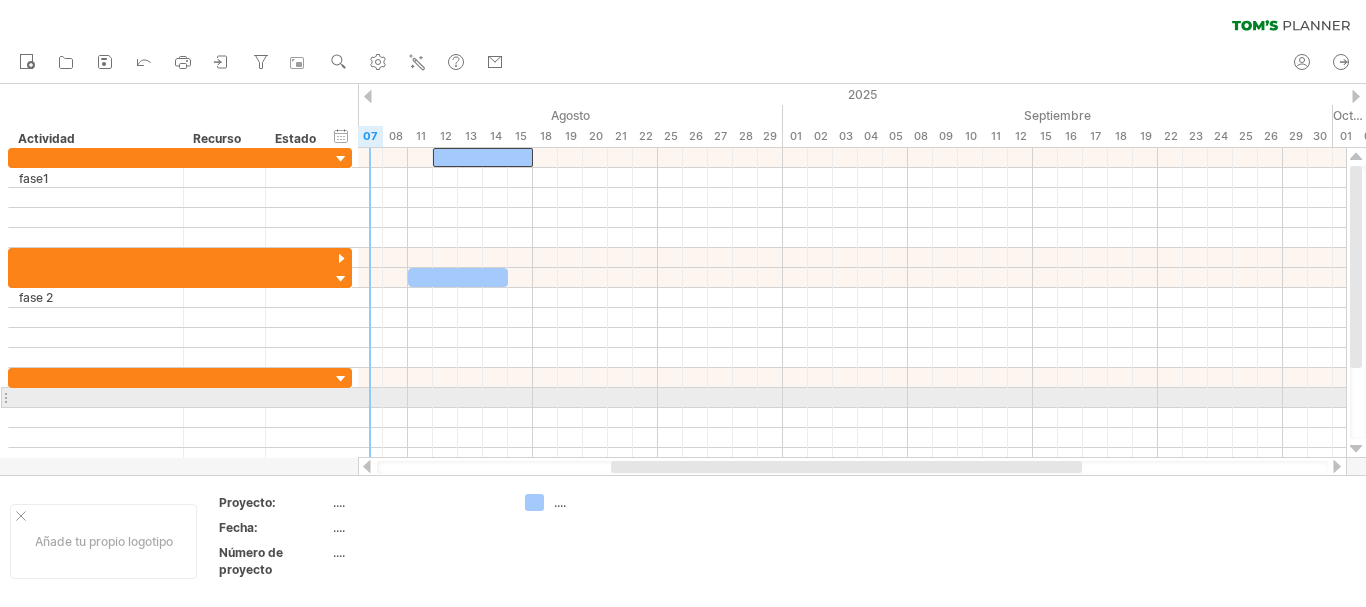 click at bounding box center [180, 398] 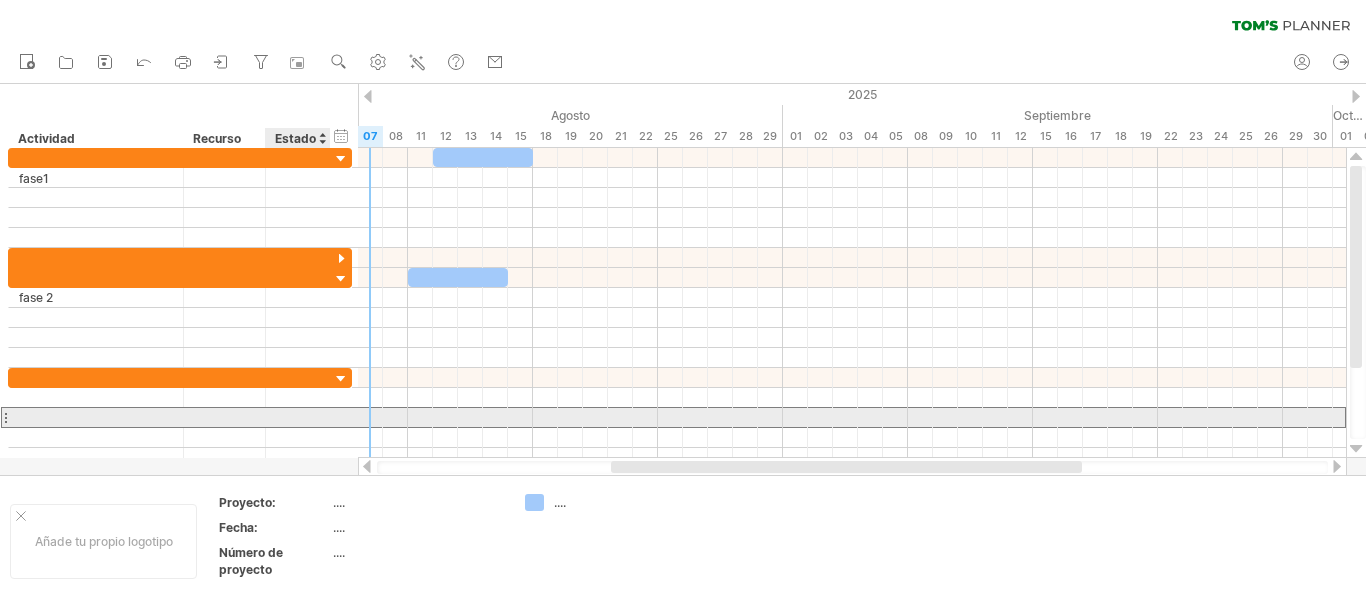 click at bounding box center (298, 417) 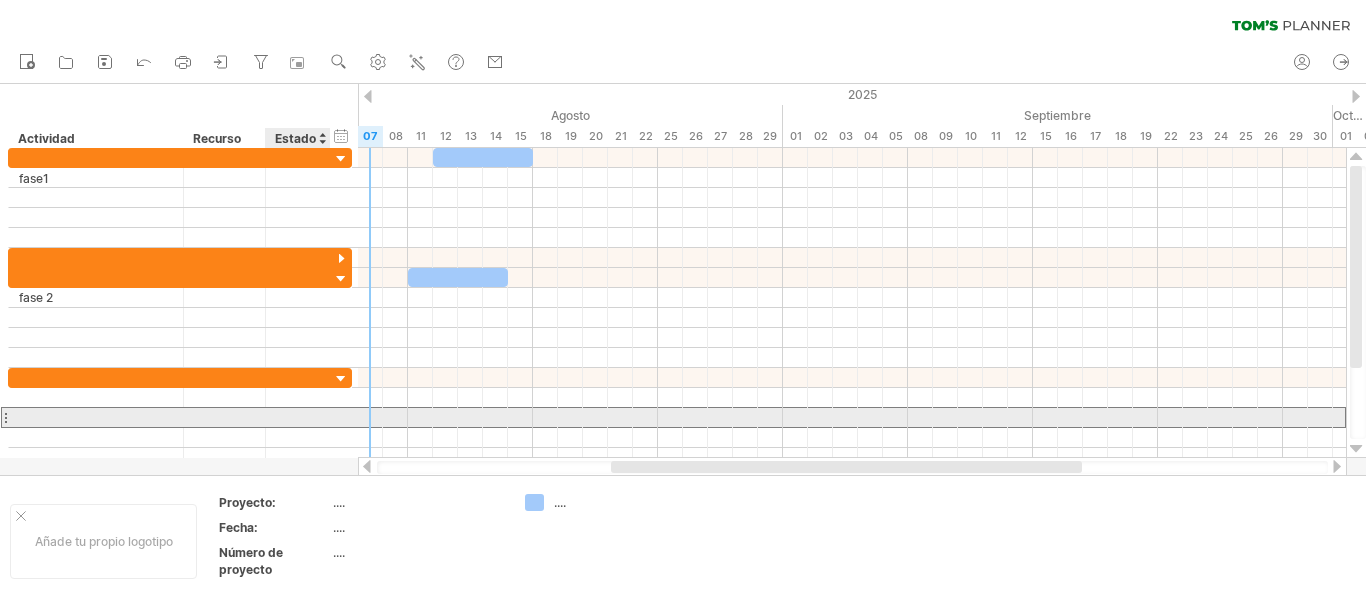 type on "*" 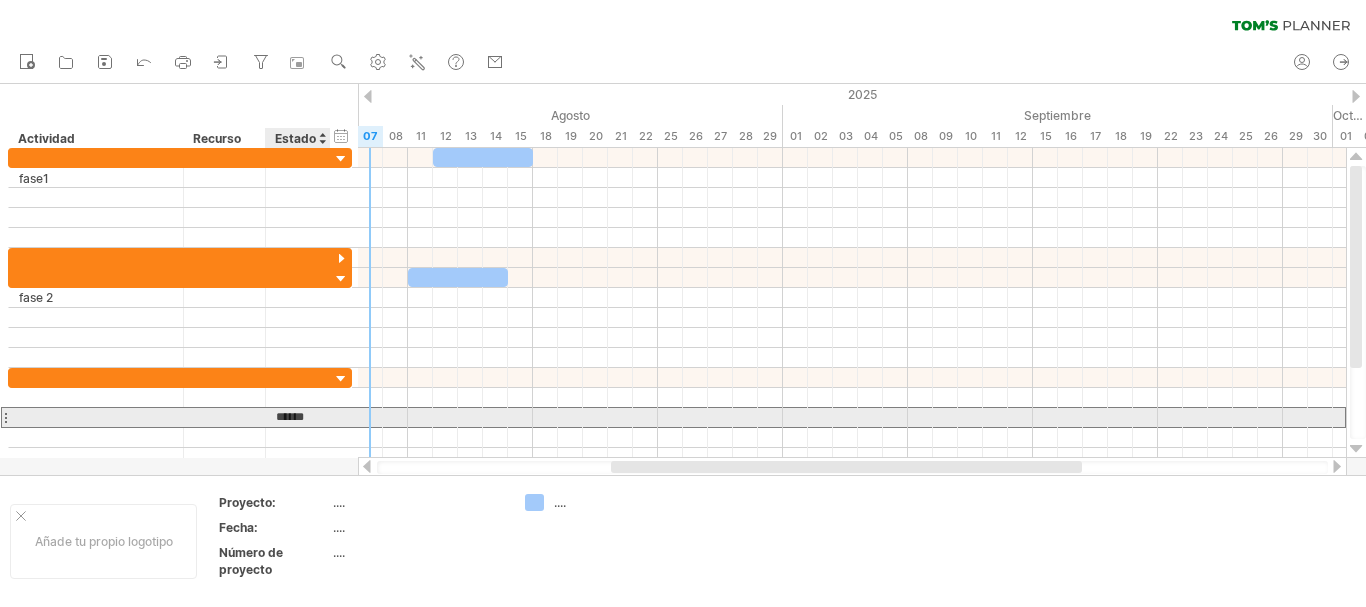 type on "******" 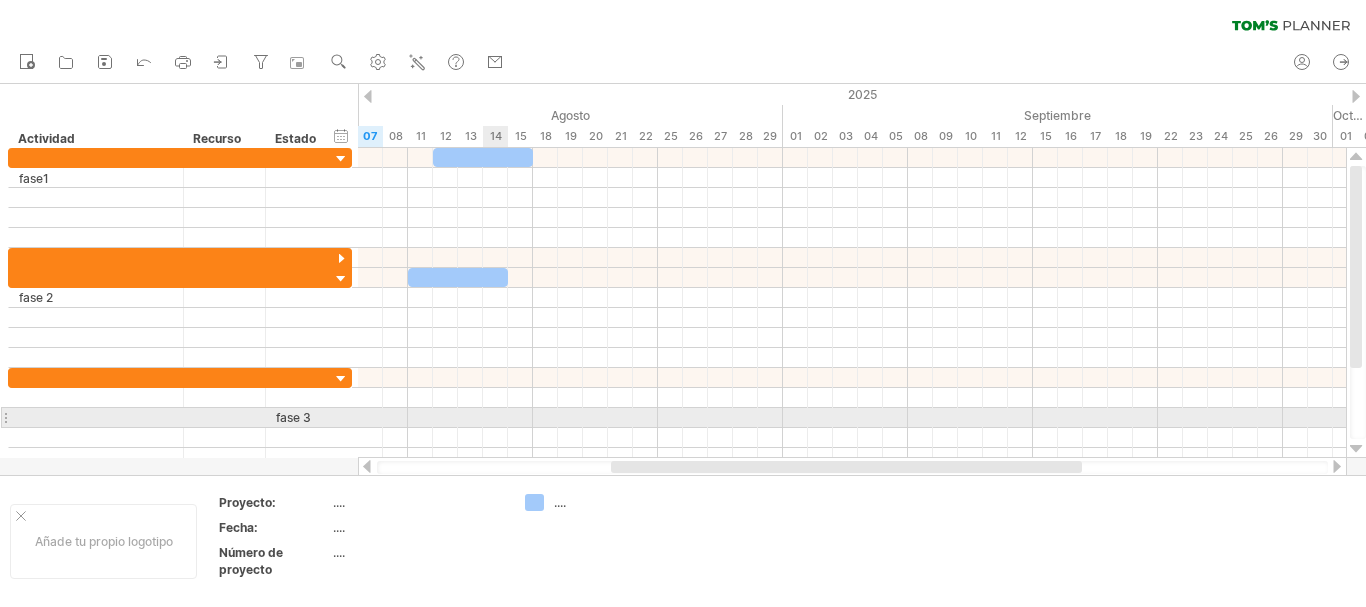 drag, startPoint x: 467, startPoint y: 418, endPoint x: 476, endPoint y: 410, distance: 12.0415945 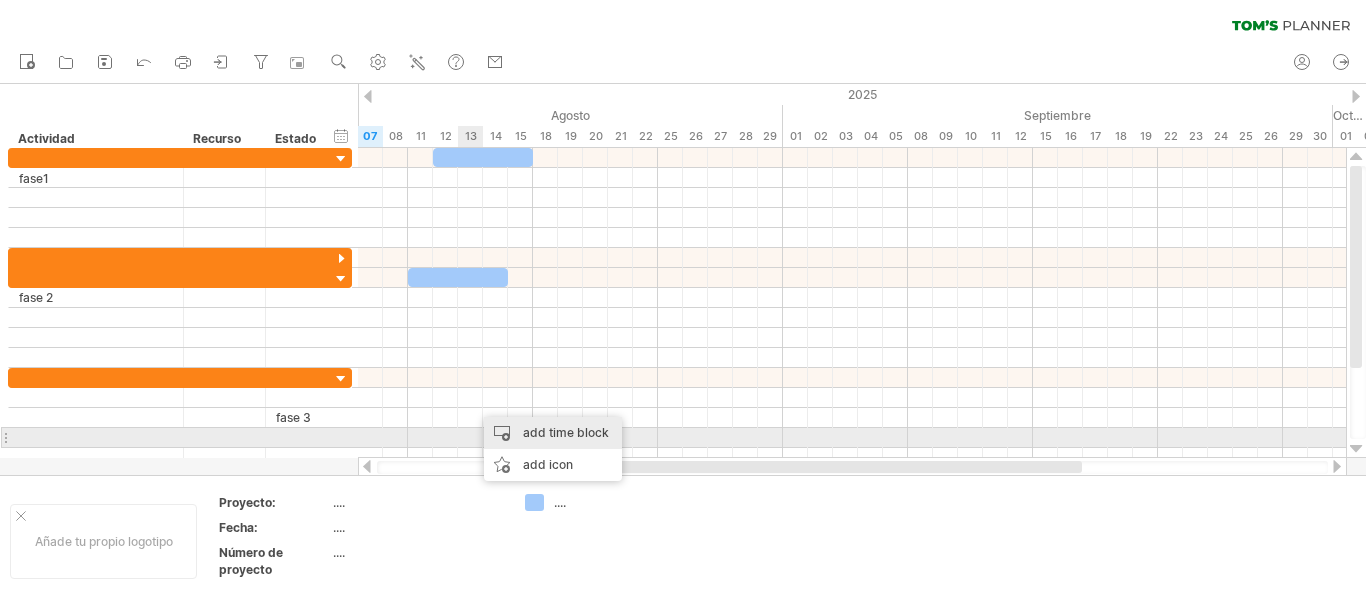click on "add time block" at bounding box center [553, 433] 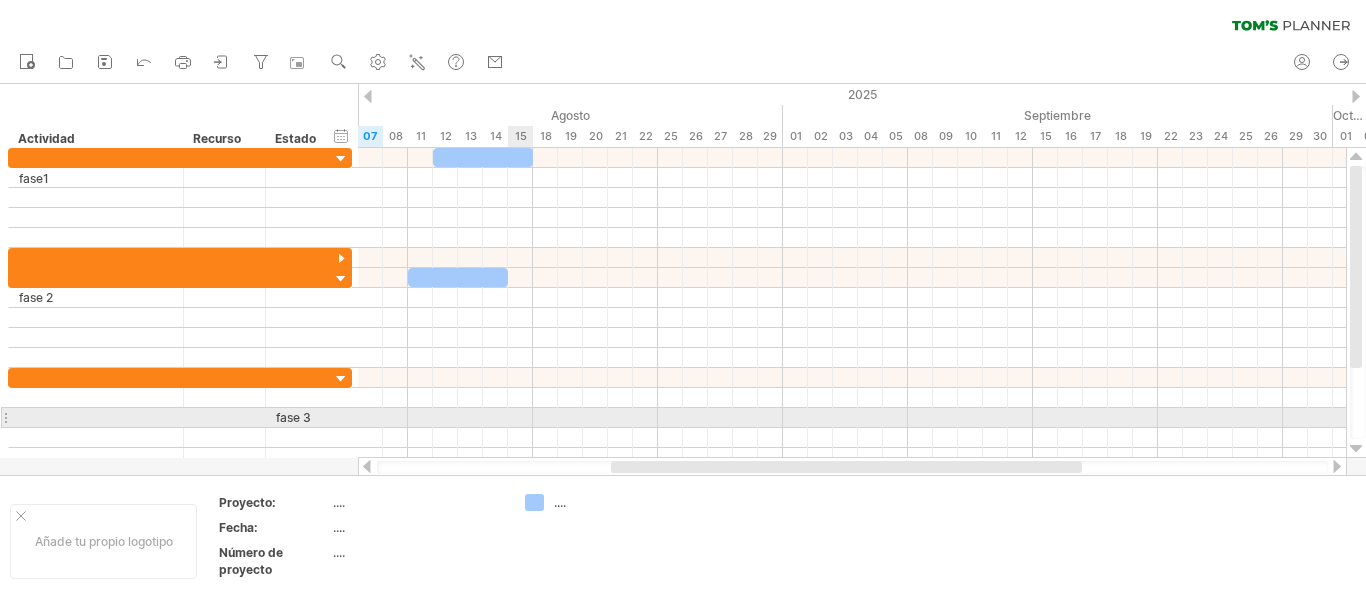drag, startPoint x: 475, startPoint y: 411, endPoint x: 516, endPoint y: 411, distance: 41 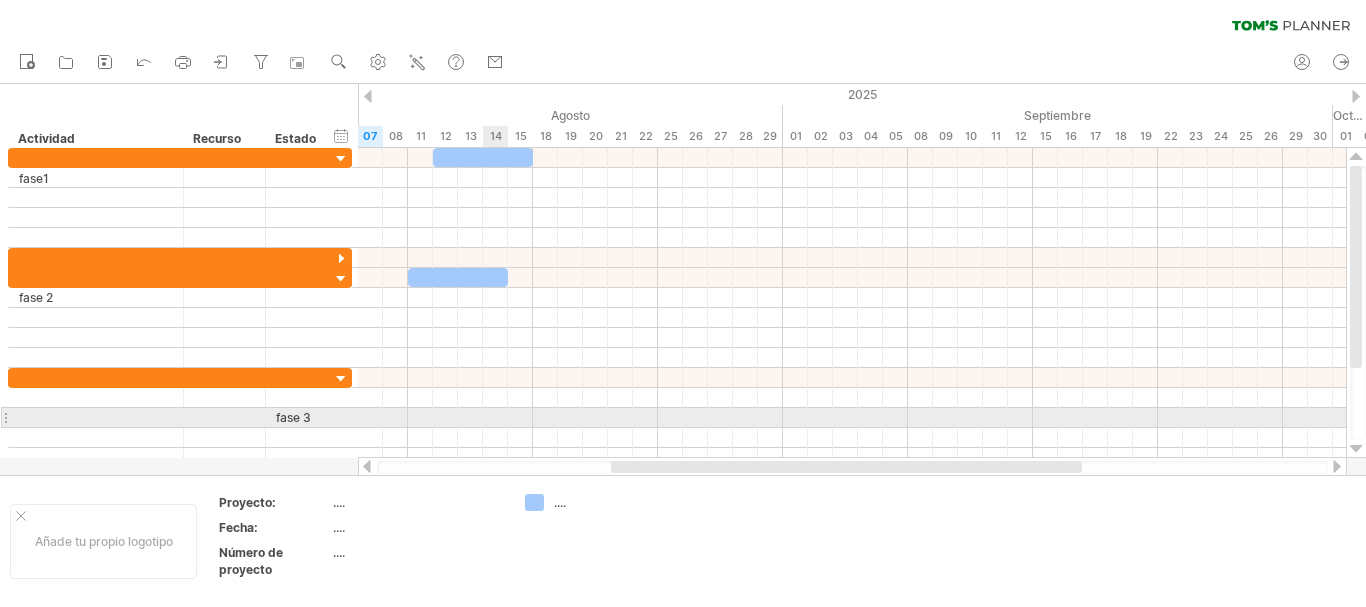drag, startPoint x: 471, startPoint y: 415, endPoint x: 505, endPoint y: 415, distance: 34 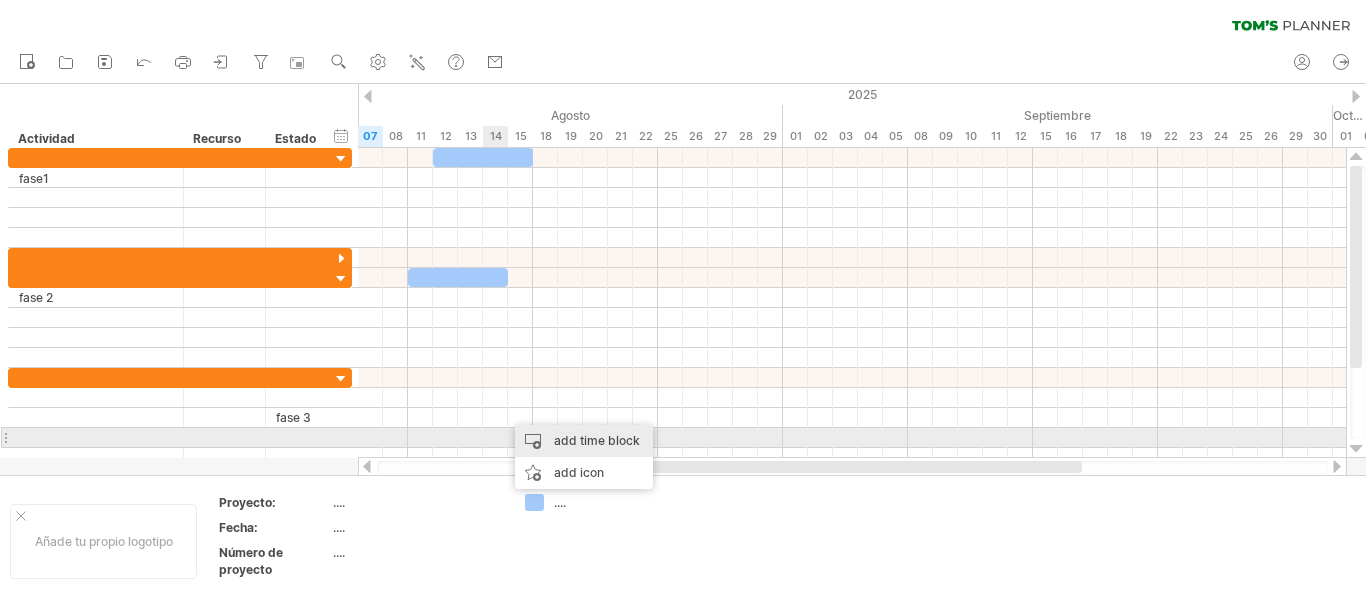 click on "add time block" at bounding box center (584, 441) 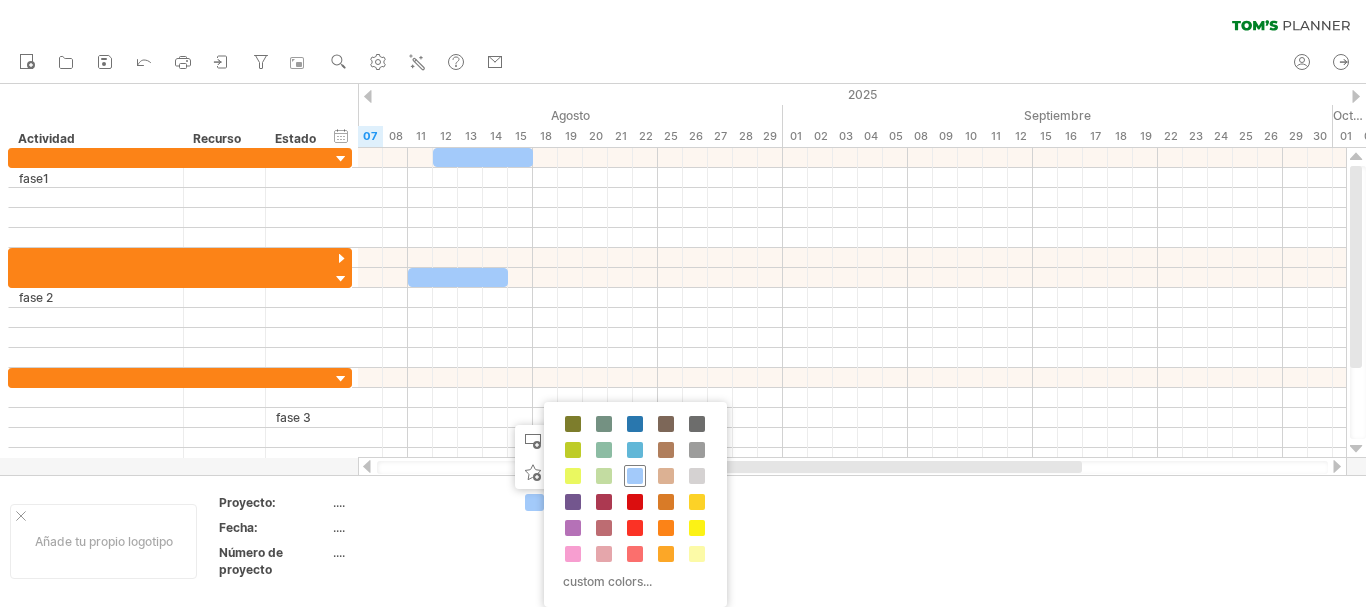 click at bounding box center [635, 476] 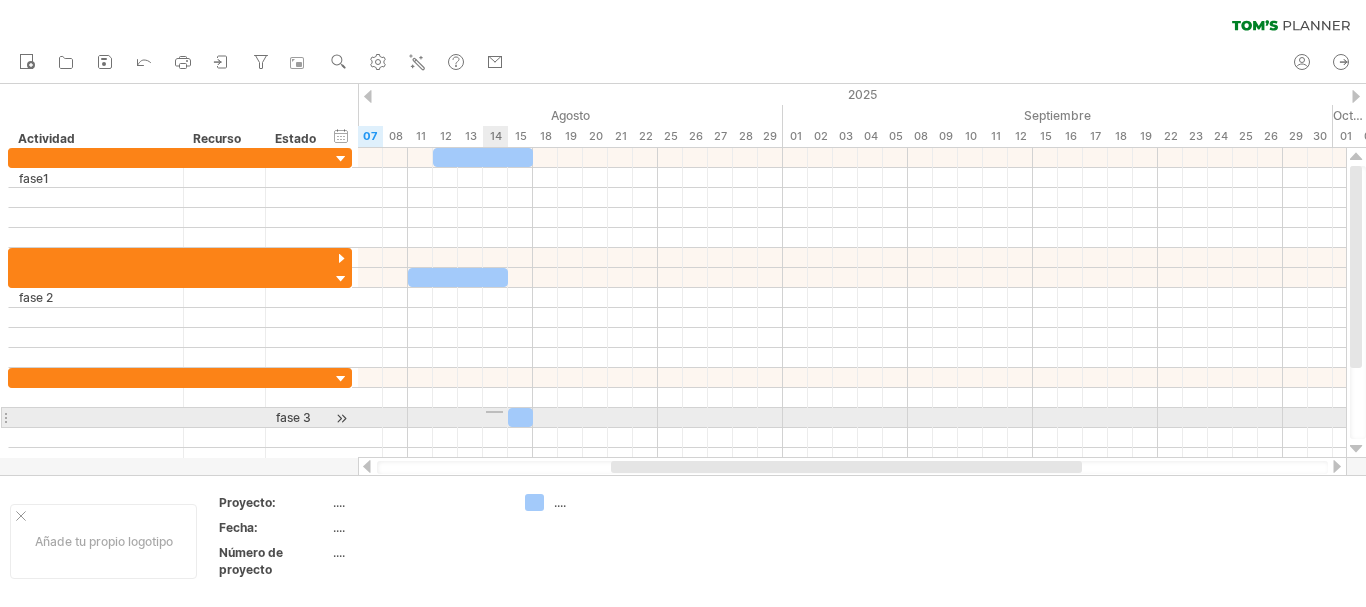 drag, startPoint x: 503, startPoint y: 413, endPoint x: 486, endPoint y: 411, distance: 17.117243 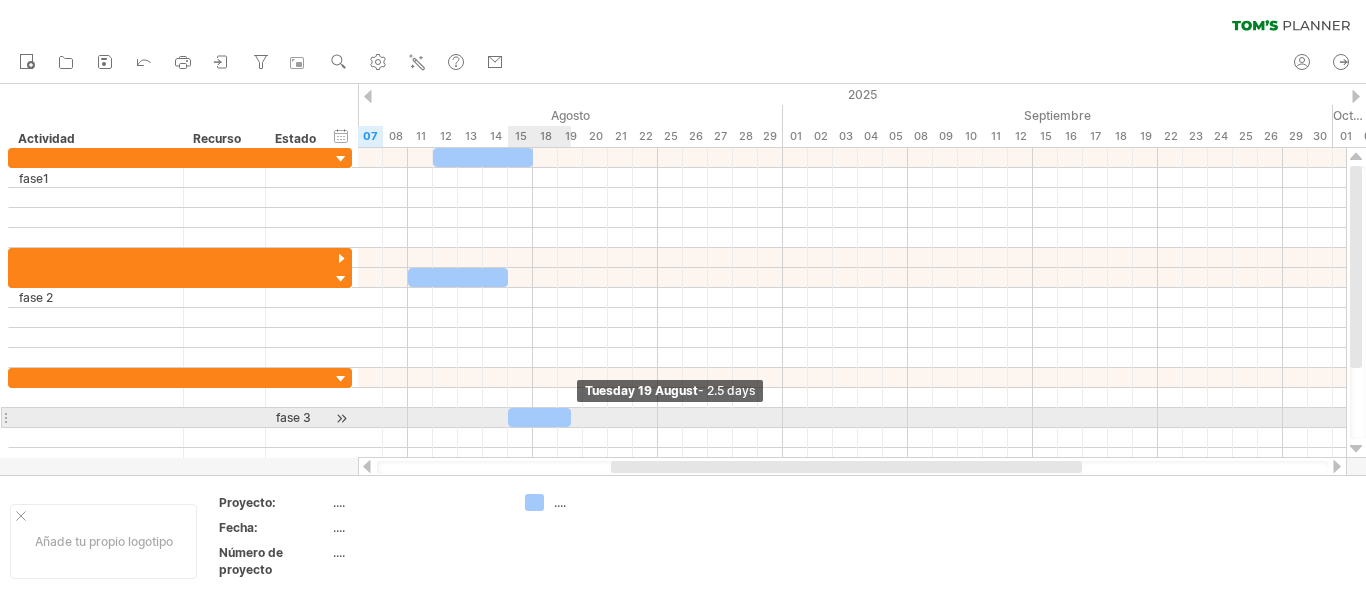drag, startPoint x: 530, startPoint y: 413, endPoint x: 566, endPoint y: 414, distance: 36.013885 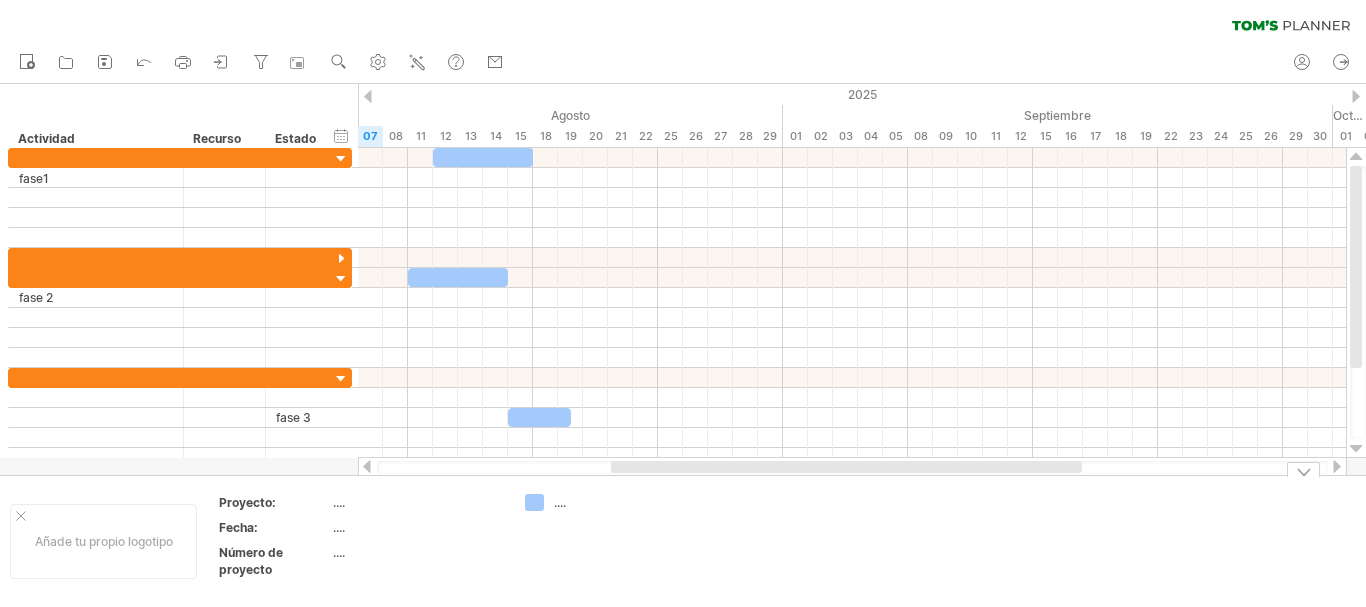 click on "...." at bounding box center (608, 502) 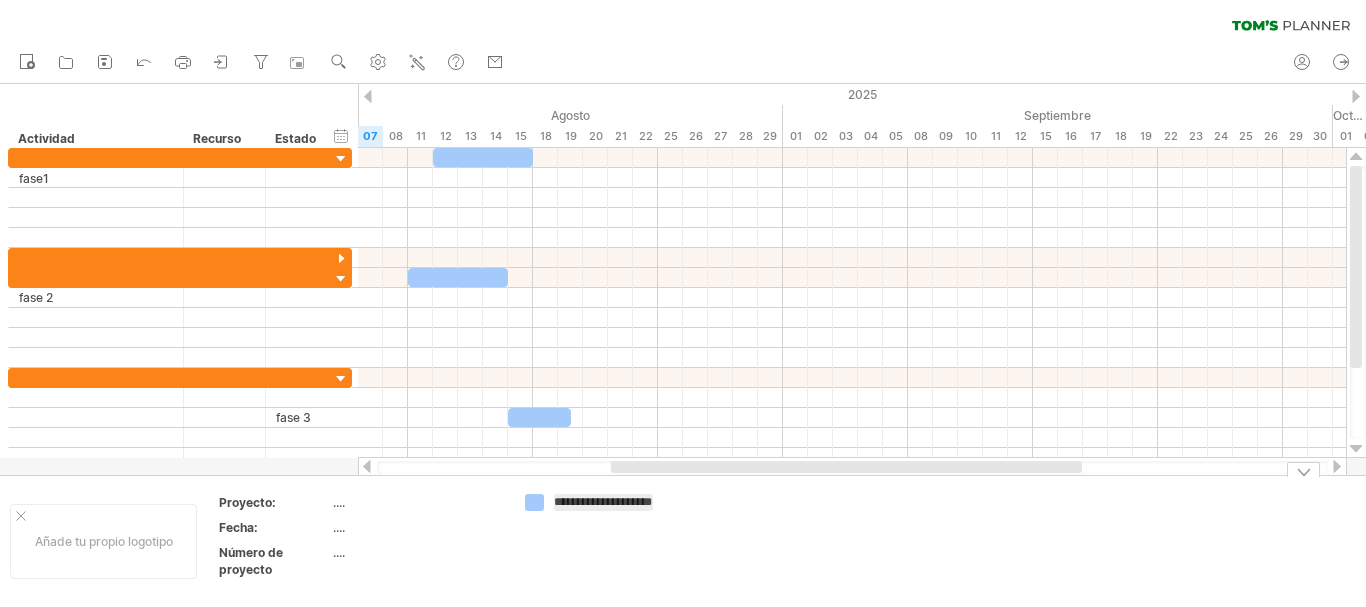 type on "**********" 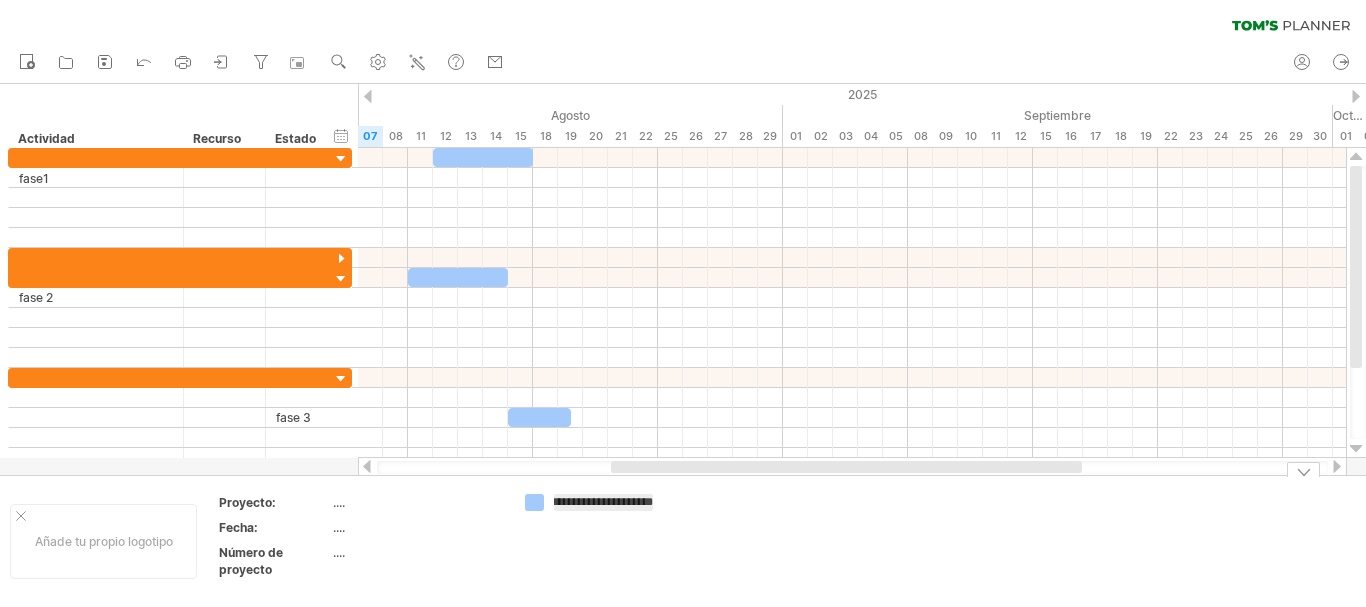 scroll, scrollTop: 0, scrollLeft: 33, axis: horizontal 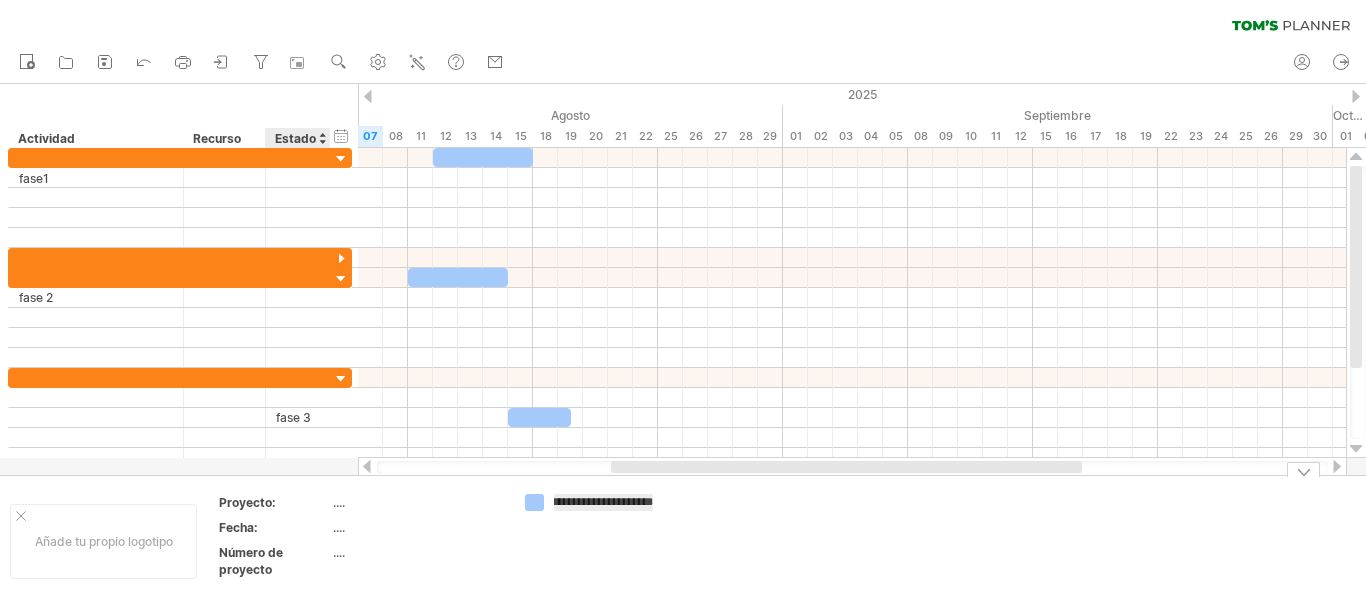 click on "...." at bounding box center [339, 552] 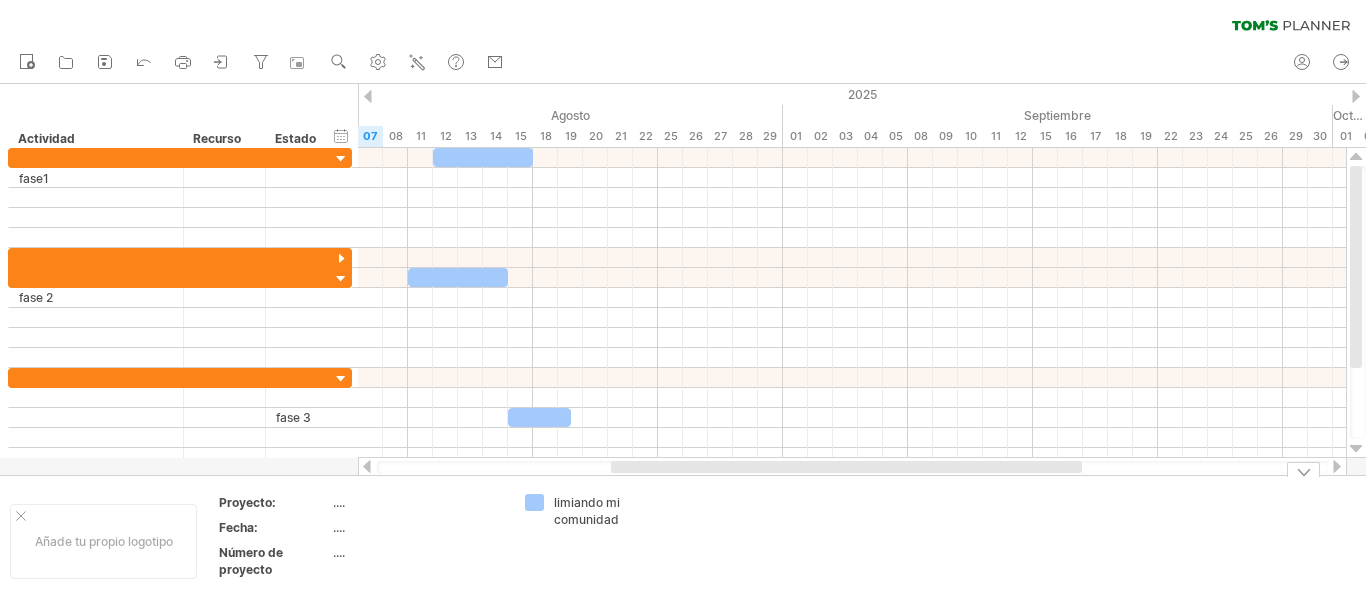 click on "...." at bounding box center (339, 527) 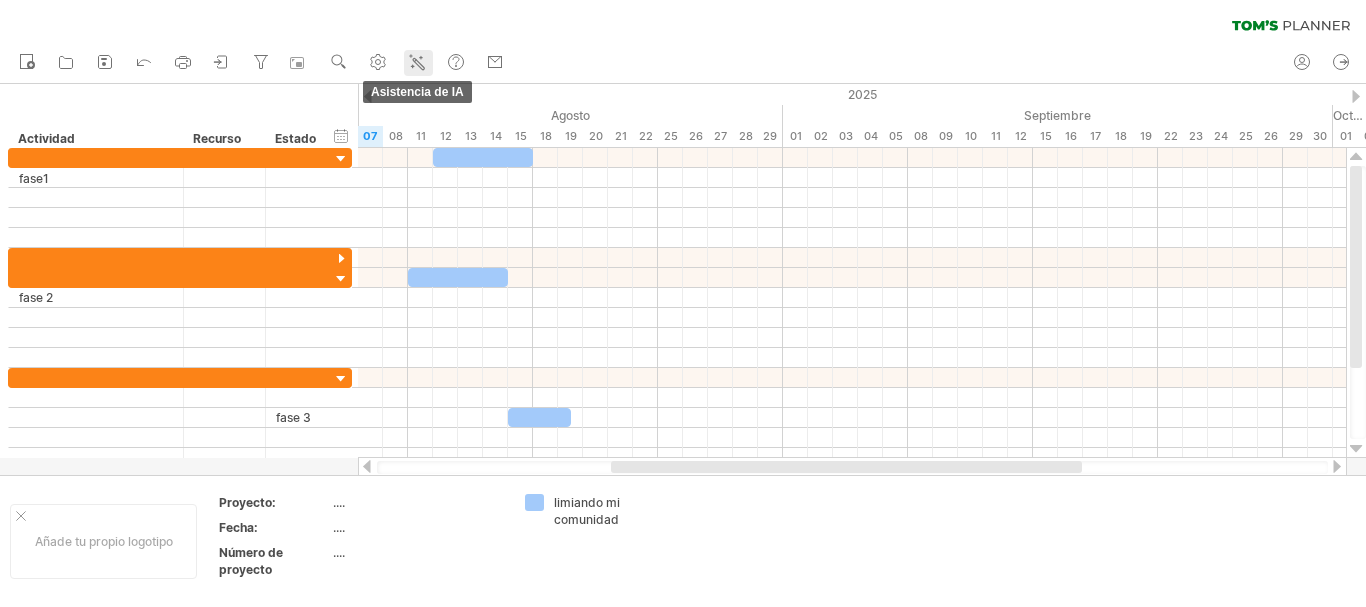 click 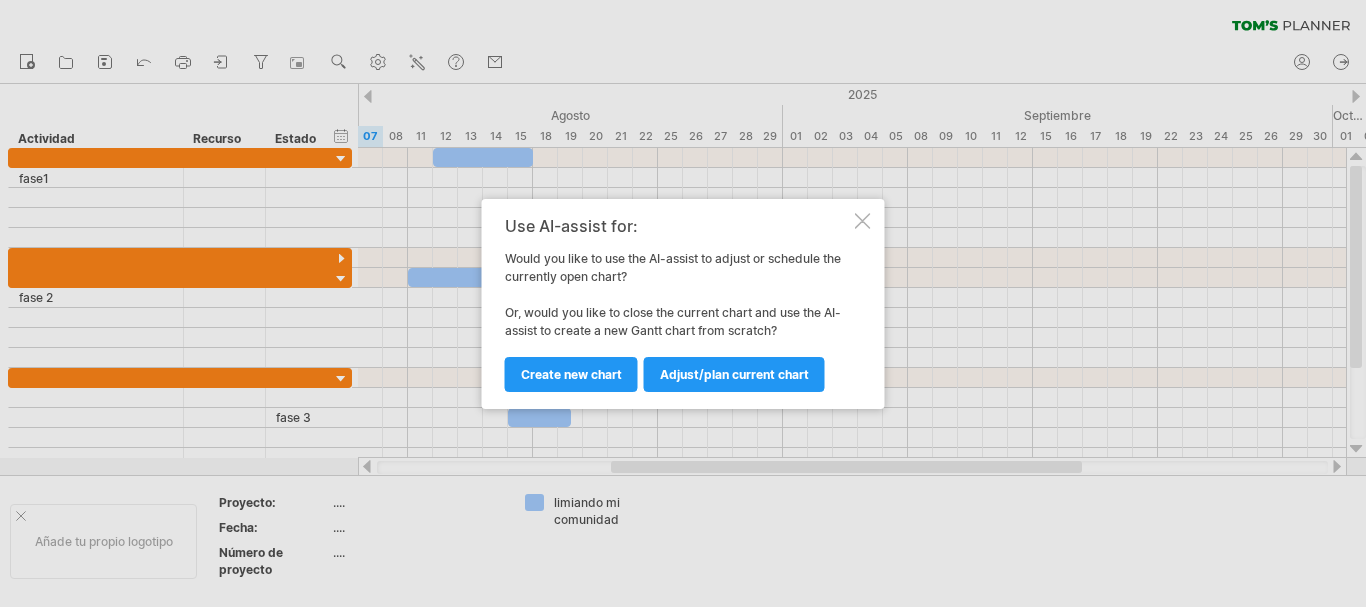 click at bounding box center (863, 221) 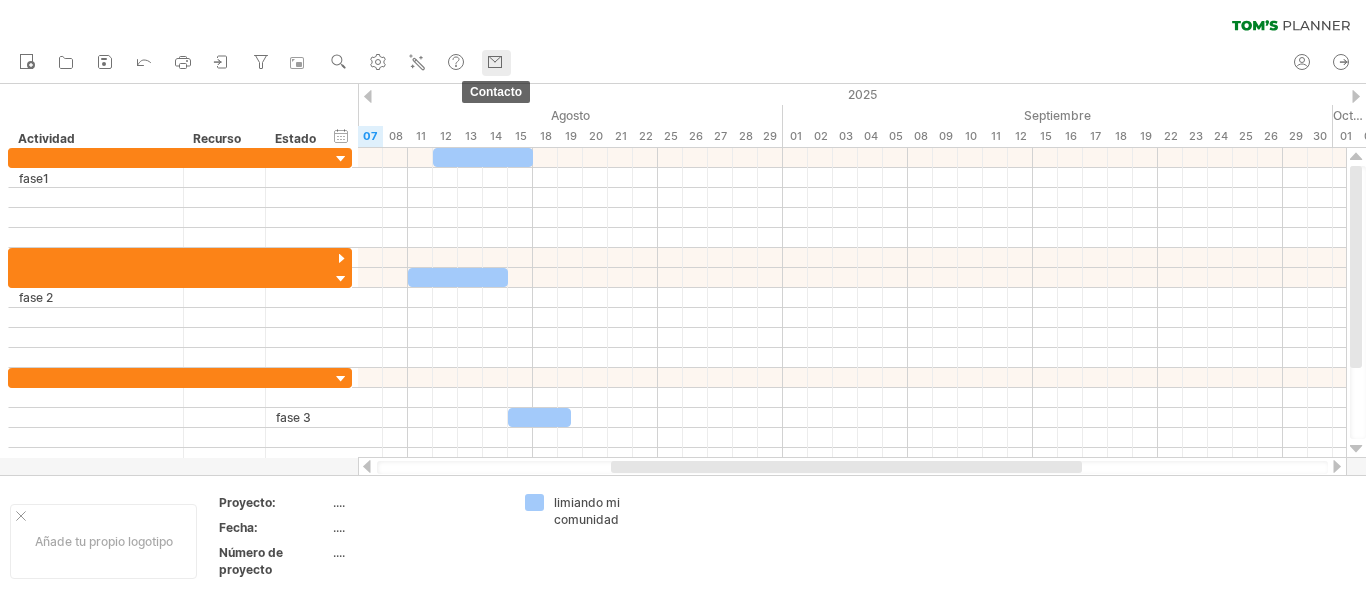 click 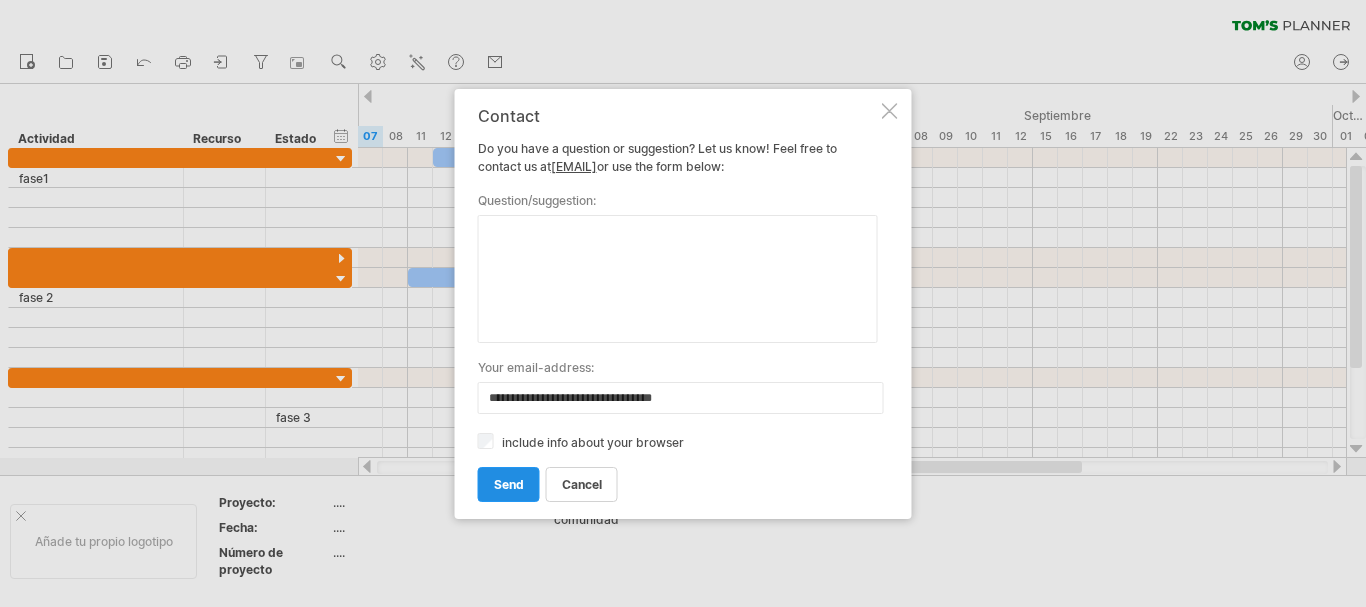 click on "send" at bounding box center (509, 484) 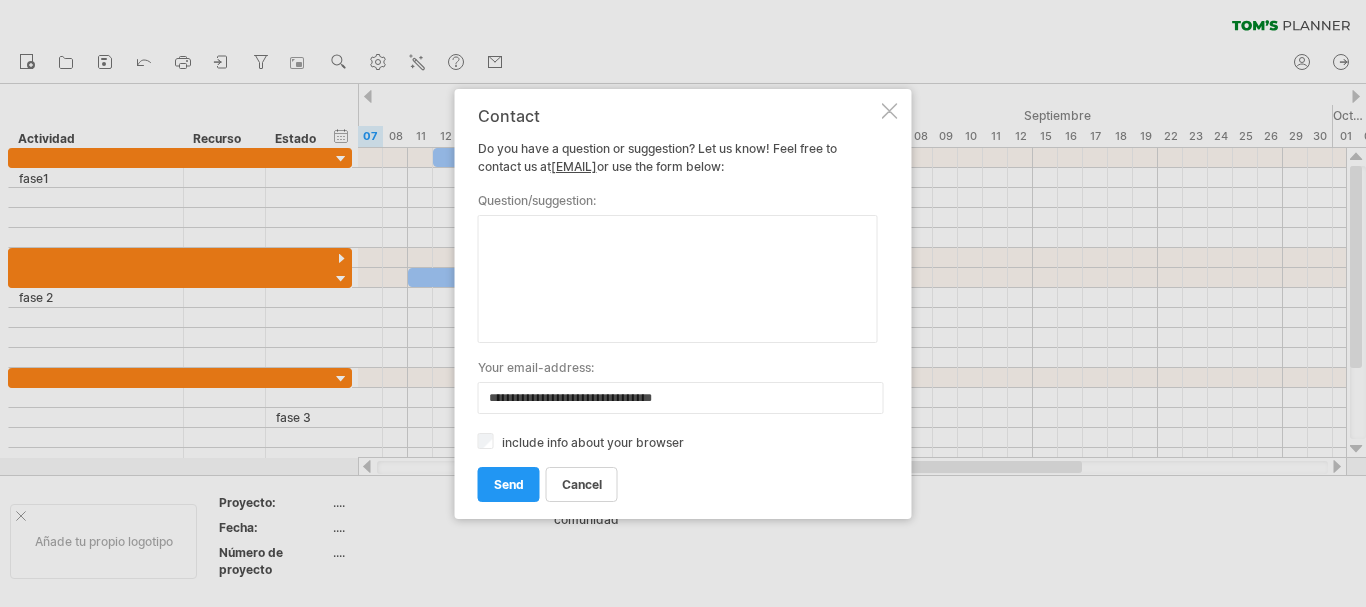 click on "cancel send" at bounding box center [678, 475] 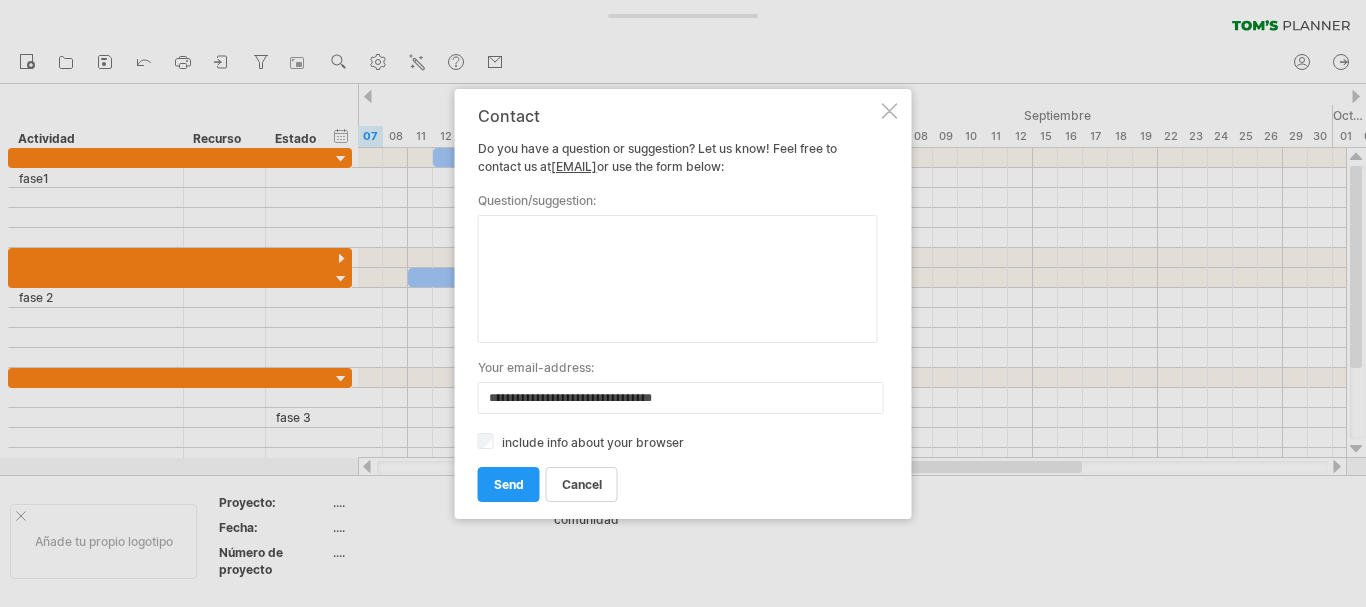 click on "Septiembre" at bounding box center [1058, 115] 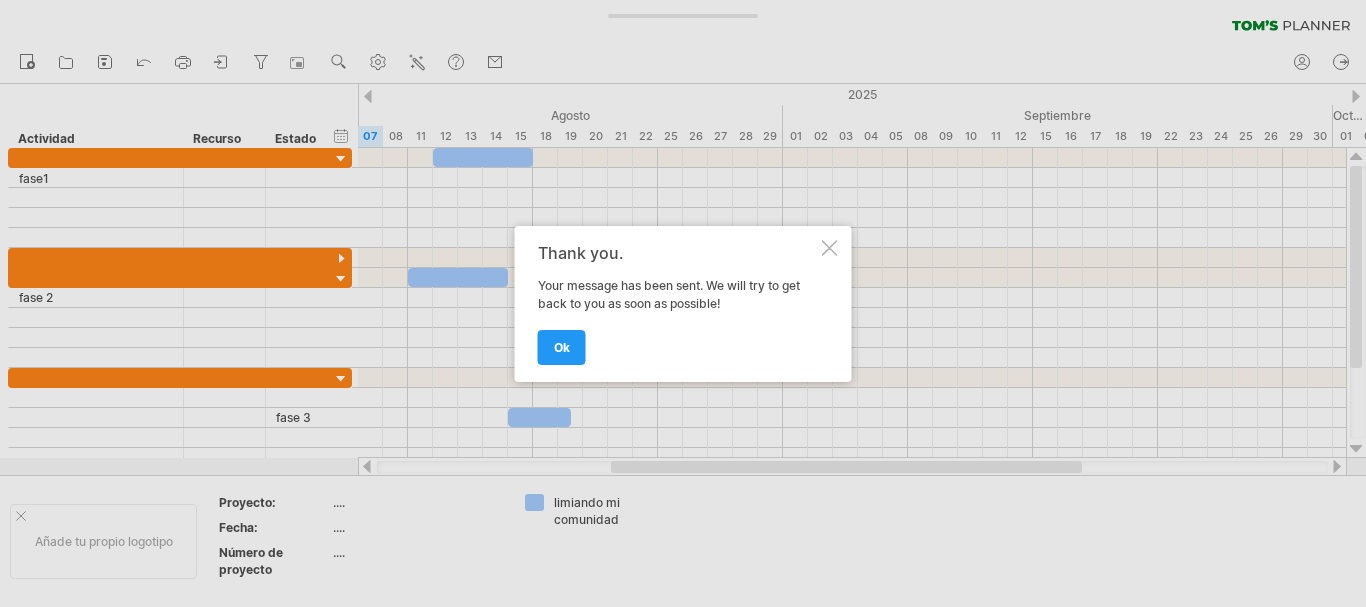 click at bounding box center [683, 303] 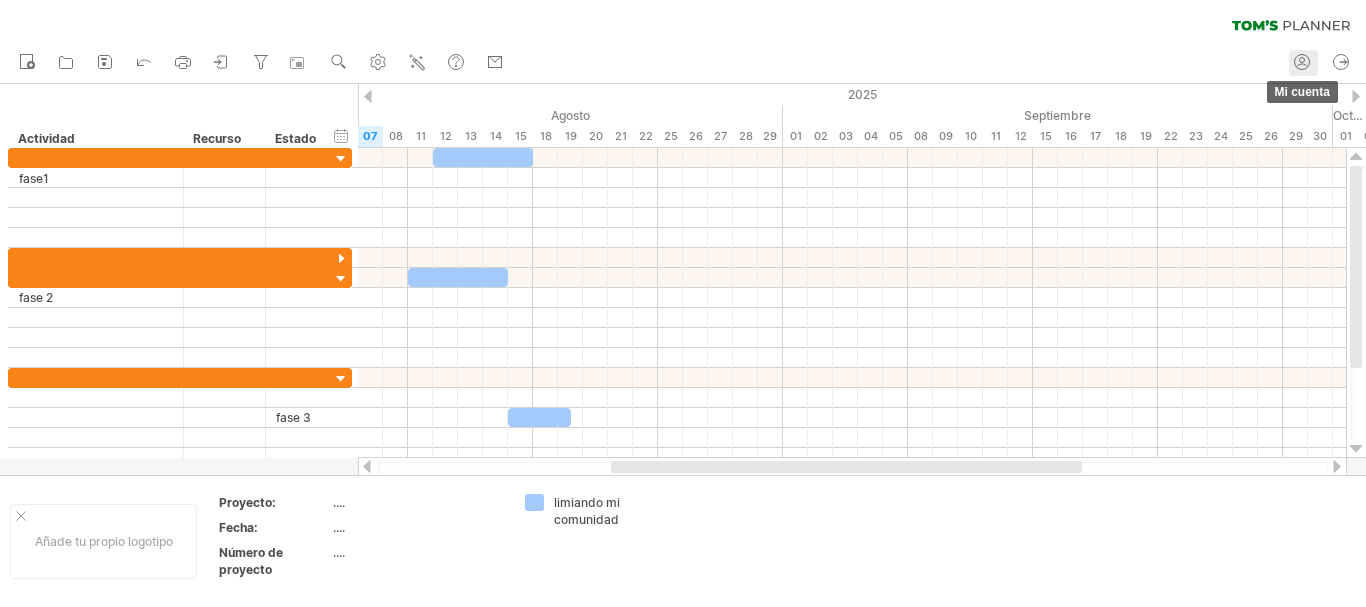 click 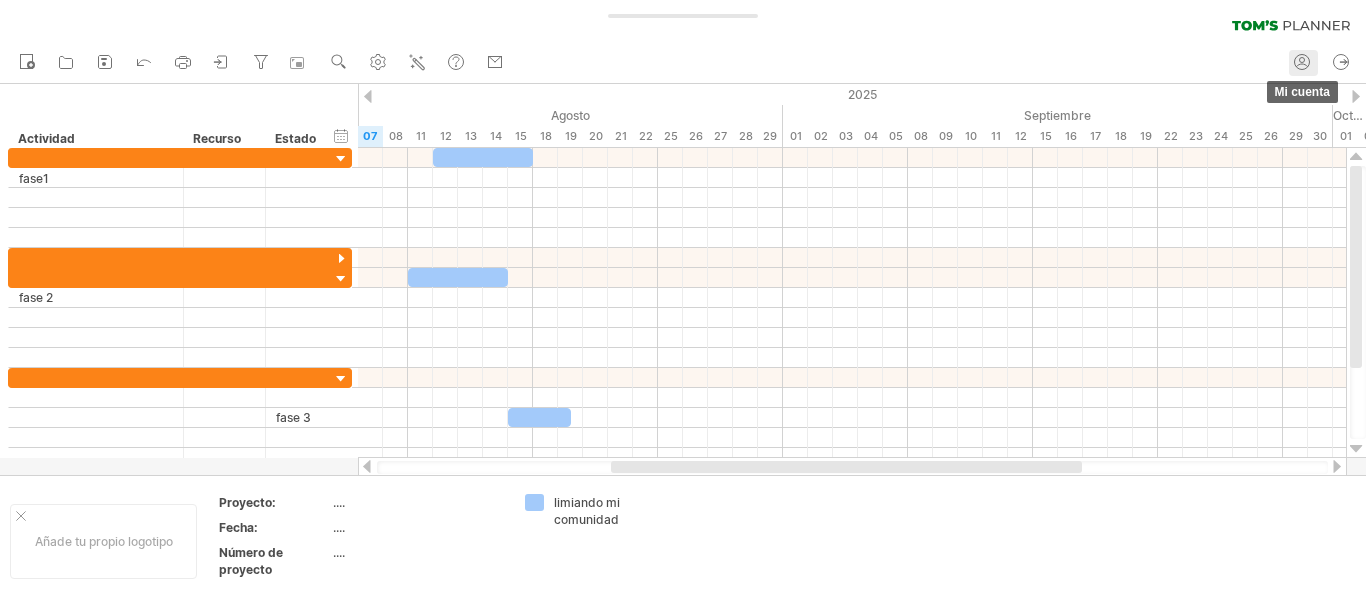 type on "**********" 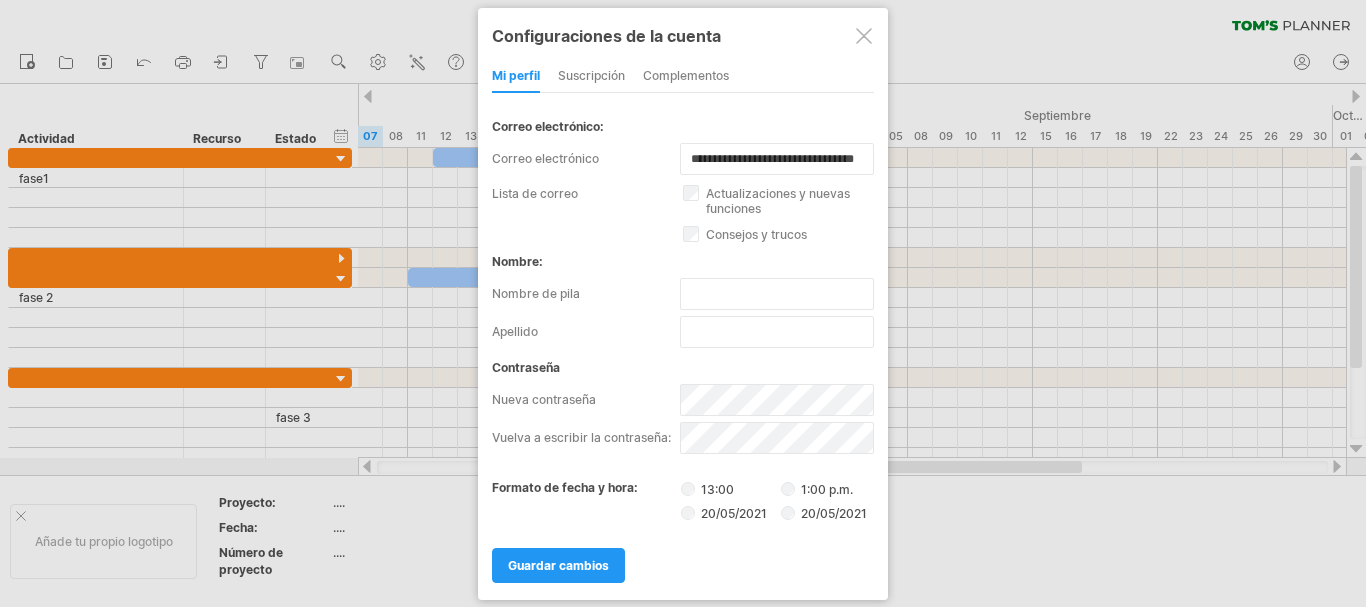 click at bounding box center [683, 303] 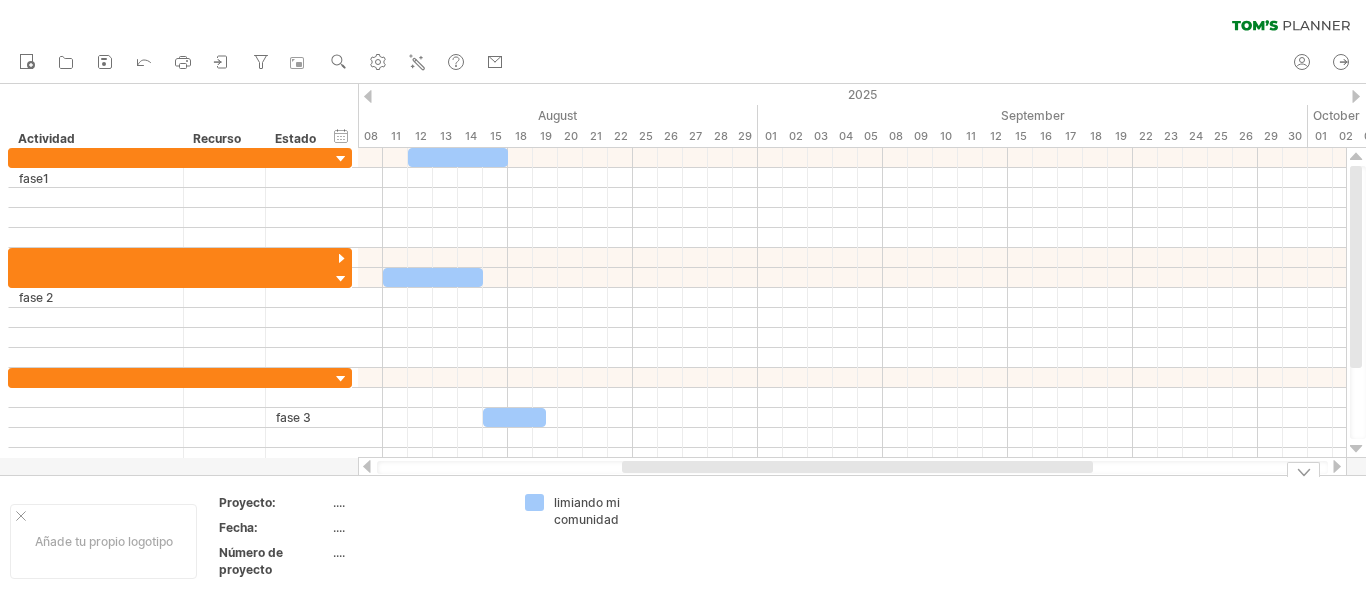 drag, startPoint x: 643, startPoint y: 468, endPoint x: 651, endPoint y: 486, distance: 19.697716 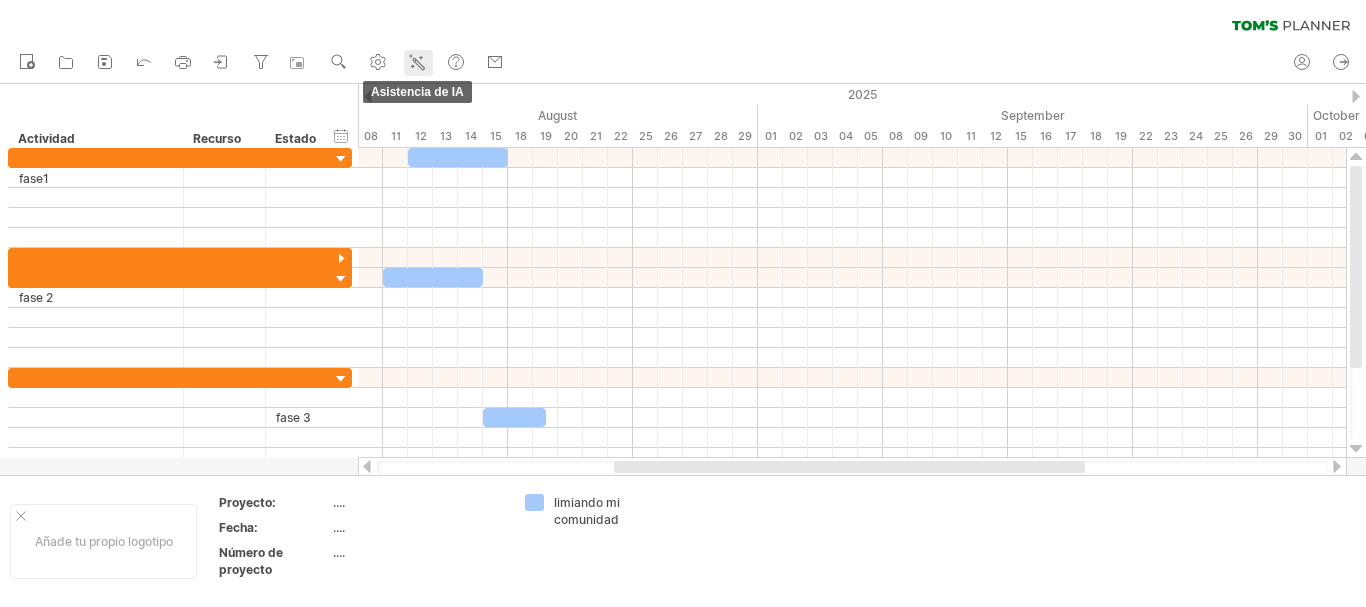 click 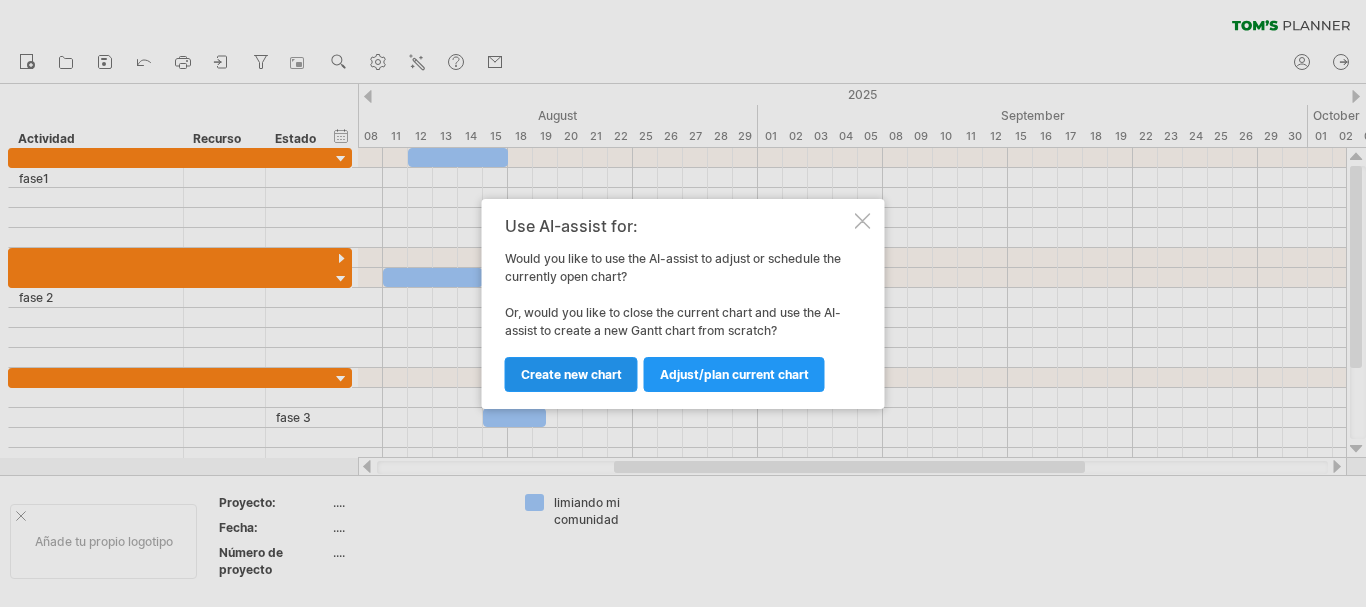 click on "Create new chart" at bounding box center (571, 374) 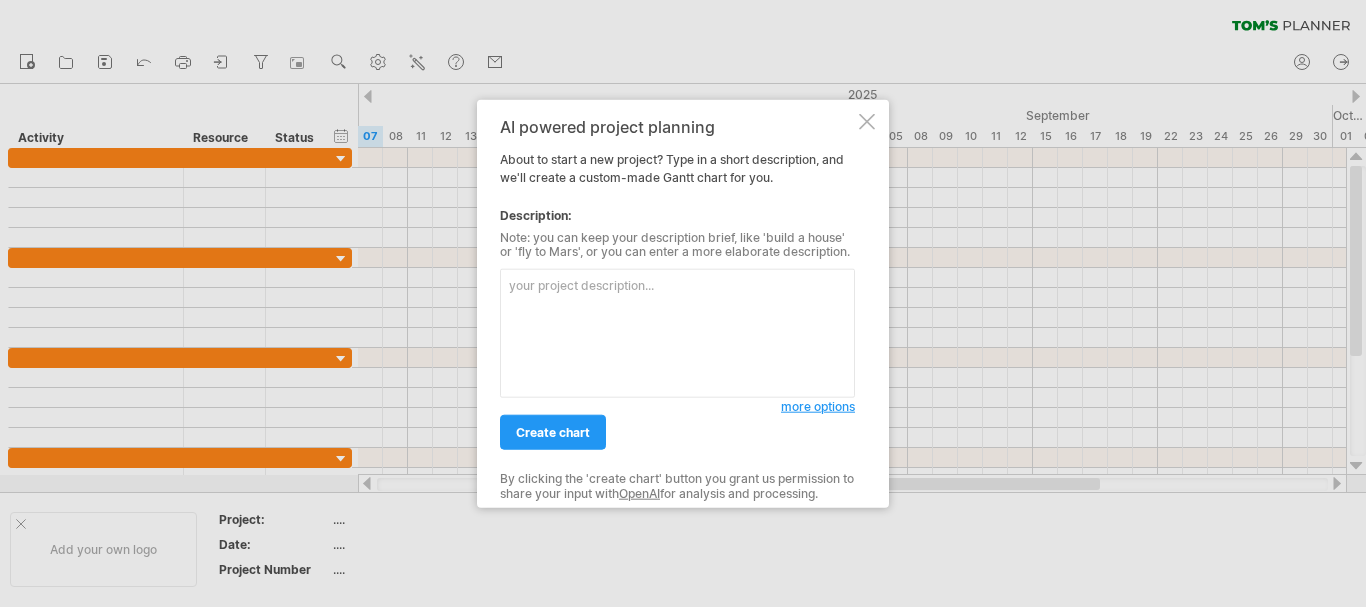 click at bounding box center [867, 121] 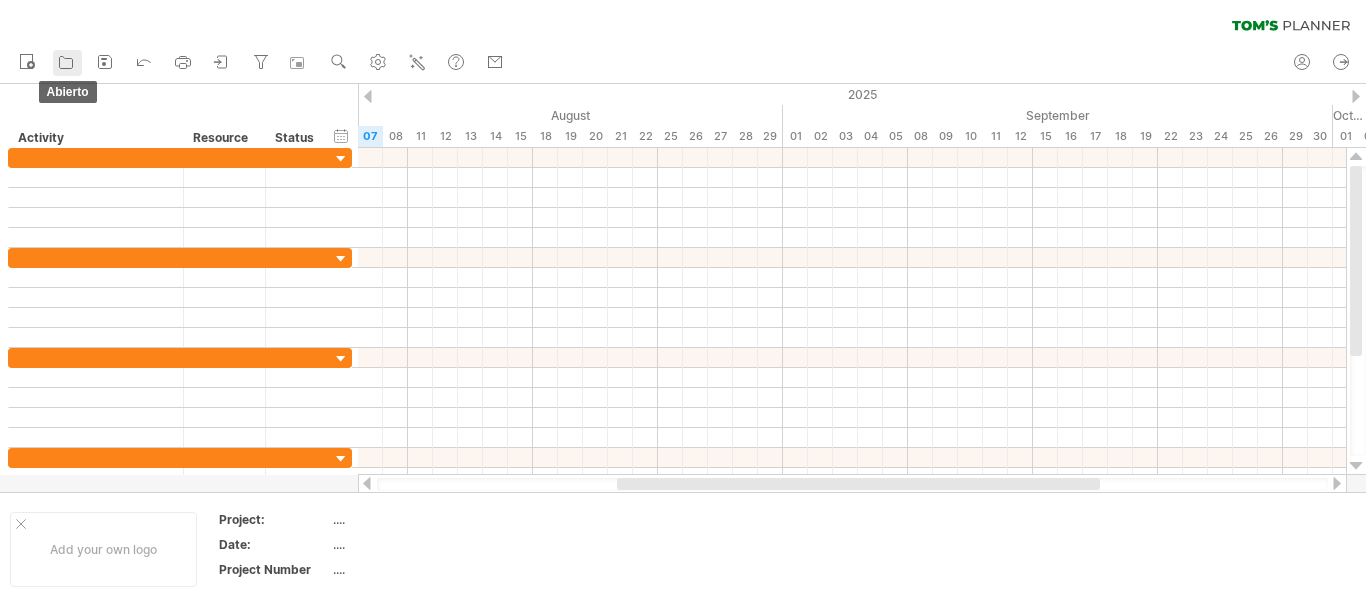 click 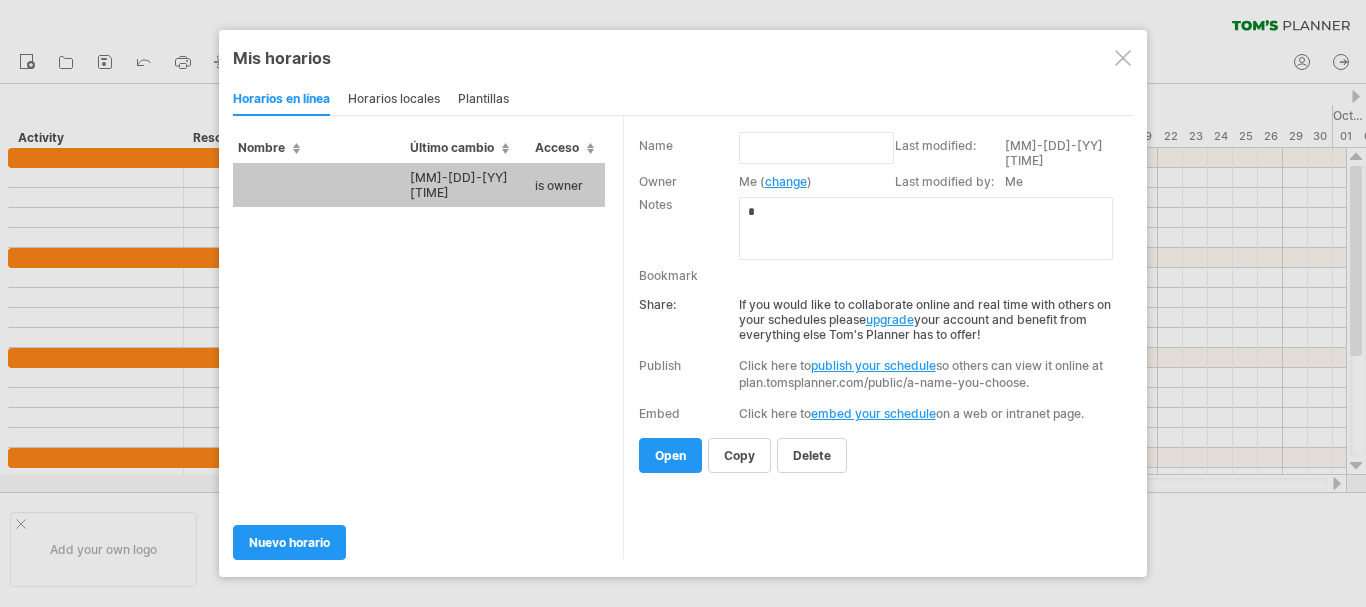 click at bounding box center (683, 303) 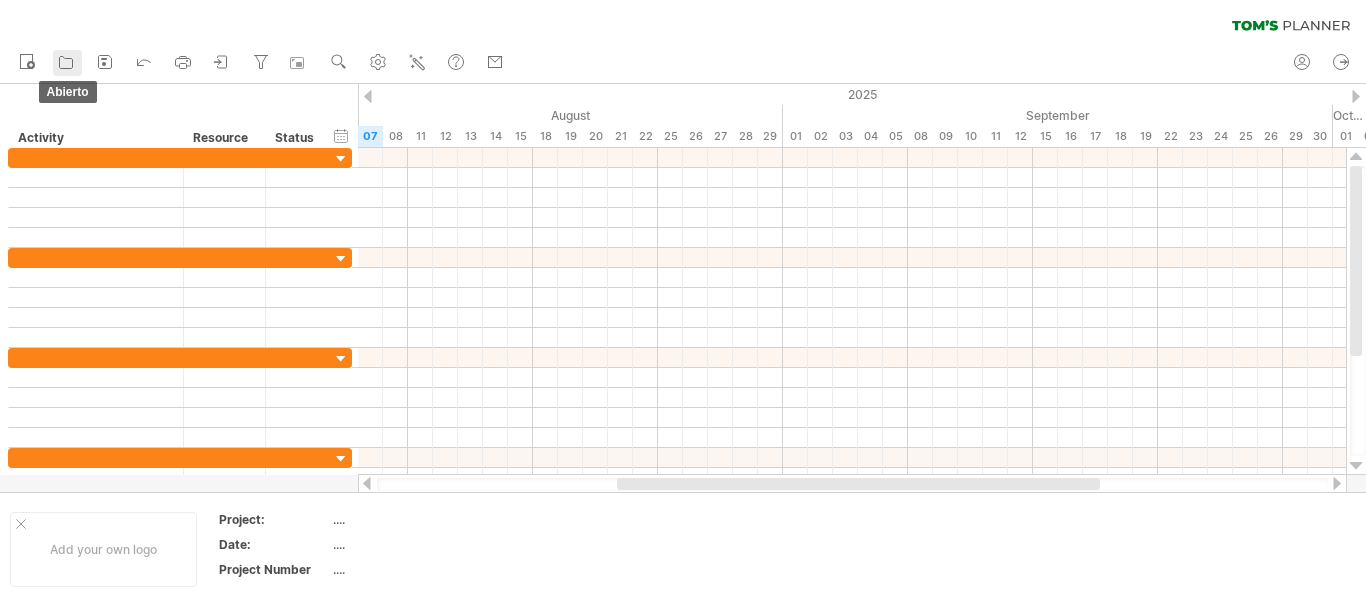 click 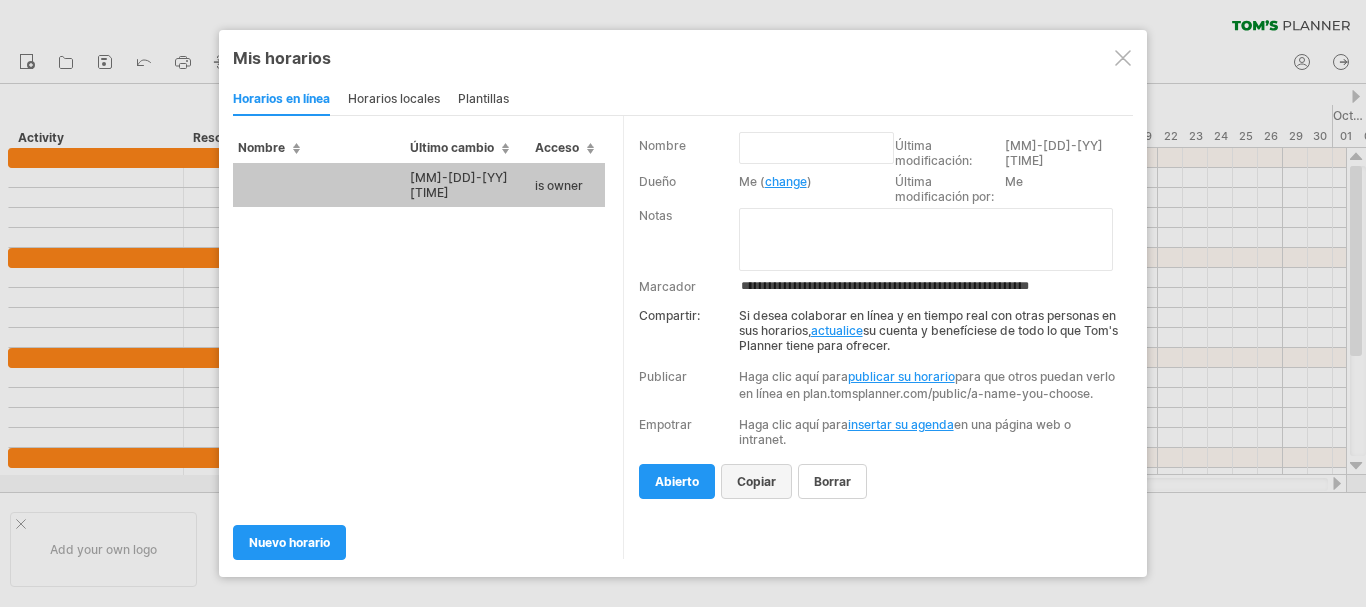click on "Copiar" at bounding box center (756, 481) 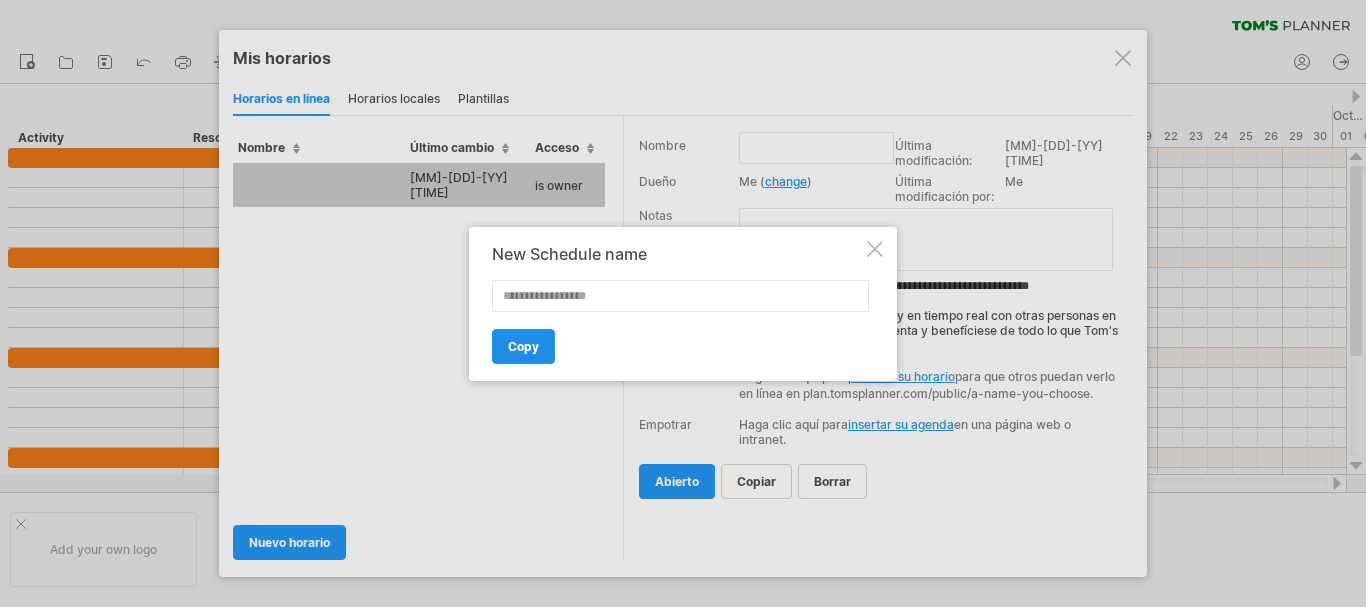 click on "Copy" at bounding box center [523, 346] 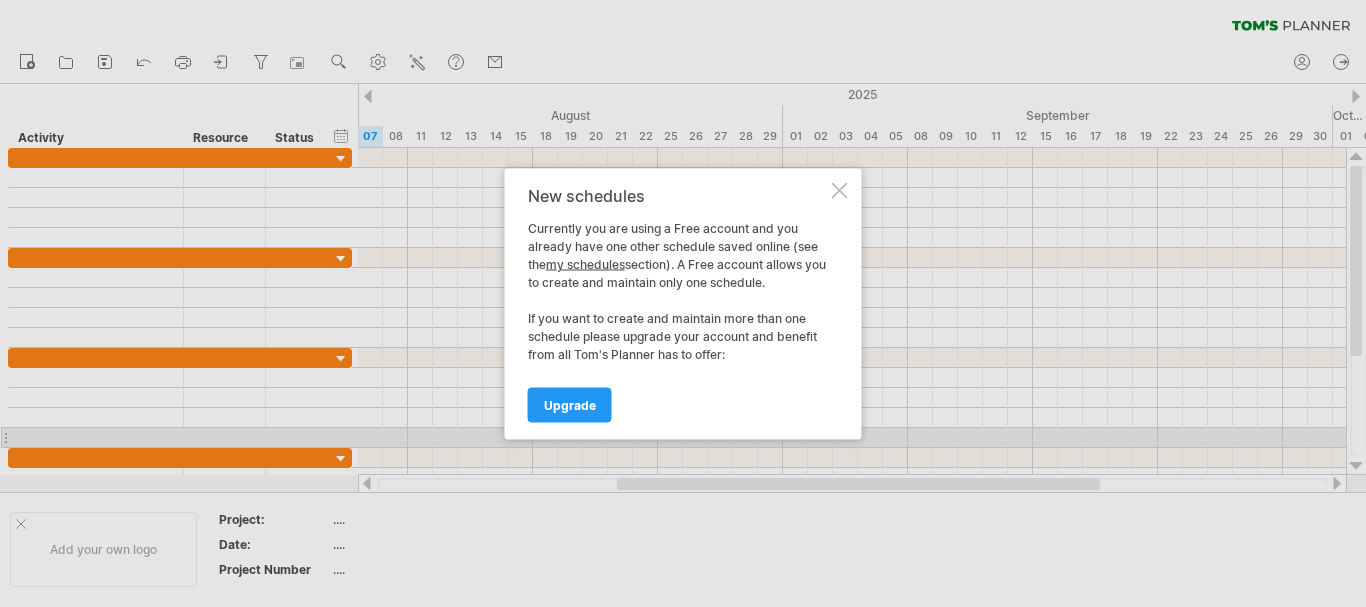 click on "New schedules Currently you are using a Free account and you already have one other schedule saved online (see the  my schedules  section). A Free account allows you to create and maintain only one schedule. If you want to create and maintain more than one schedule please upgrade your account and benefit from all Tom's Planner has to offer: Upgrade" at bounding box center (683, 303) 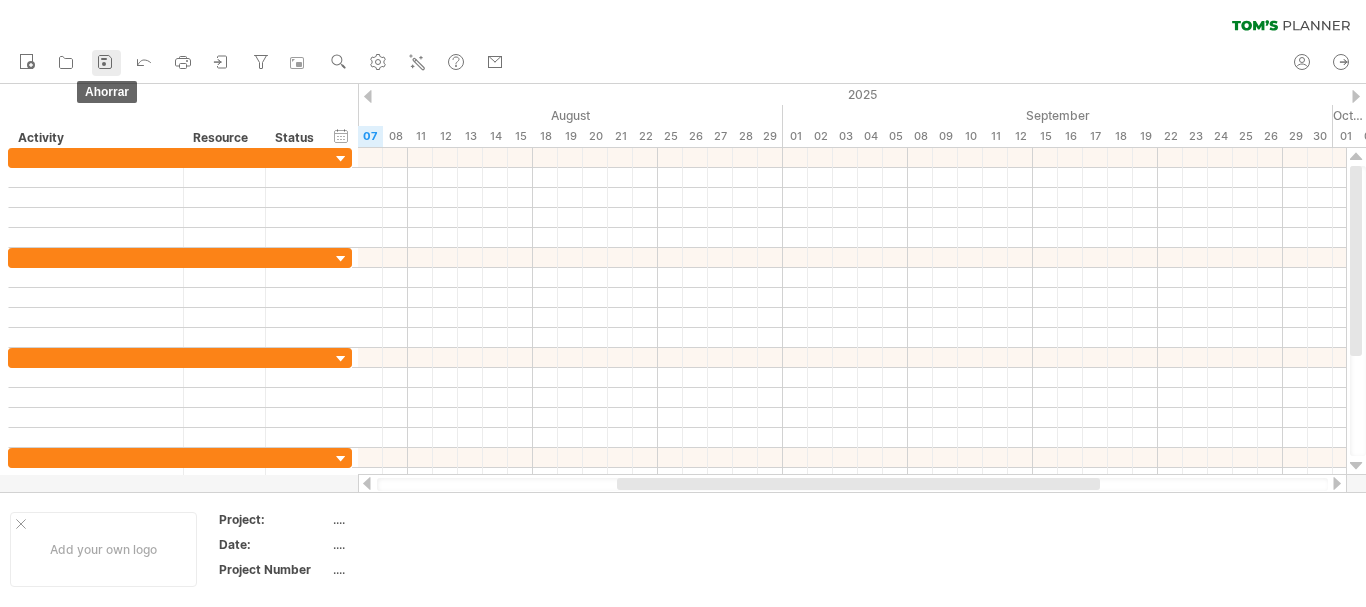 click 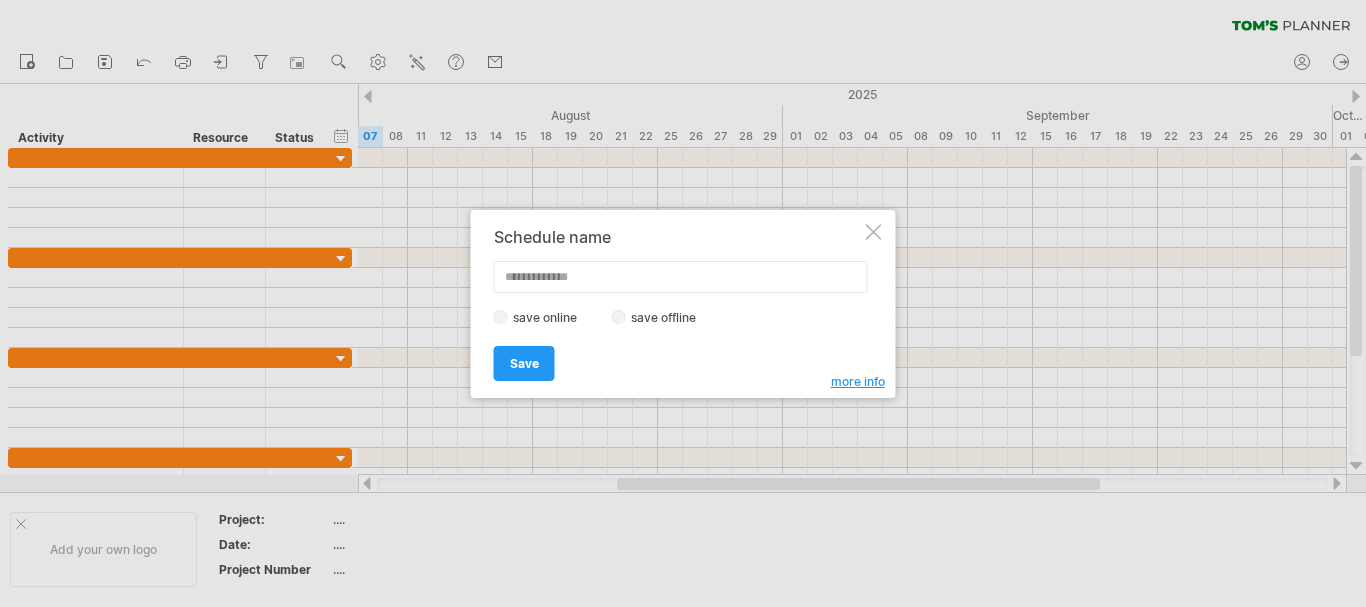 click at bounding box center [874, 232] 